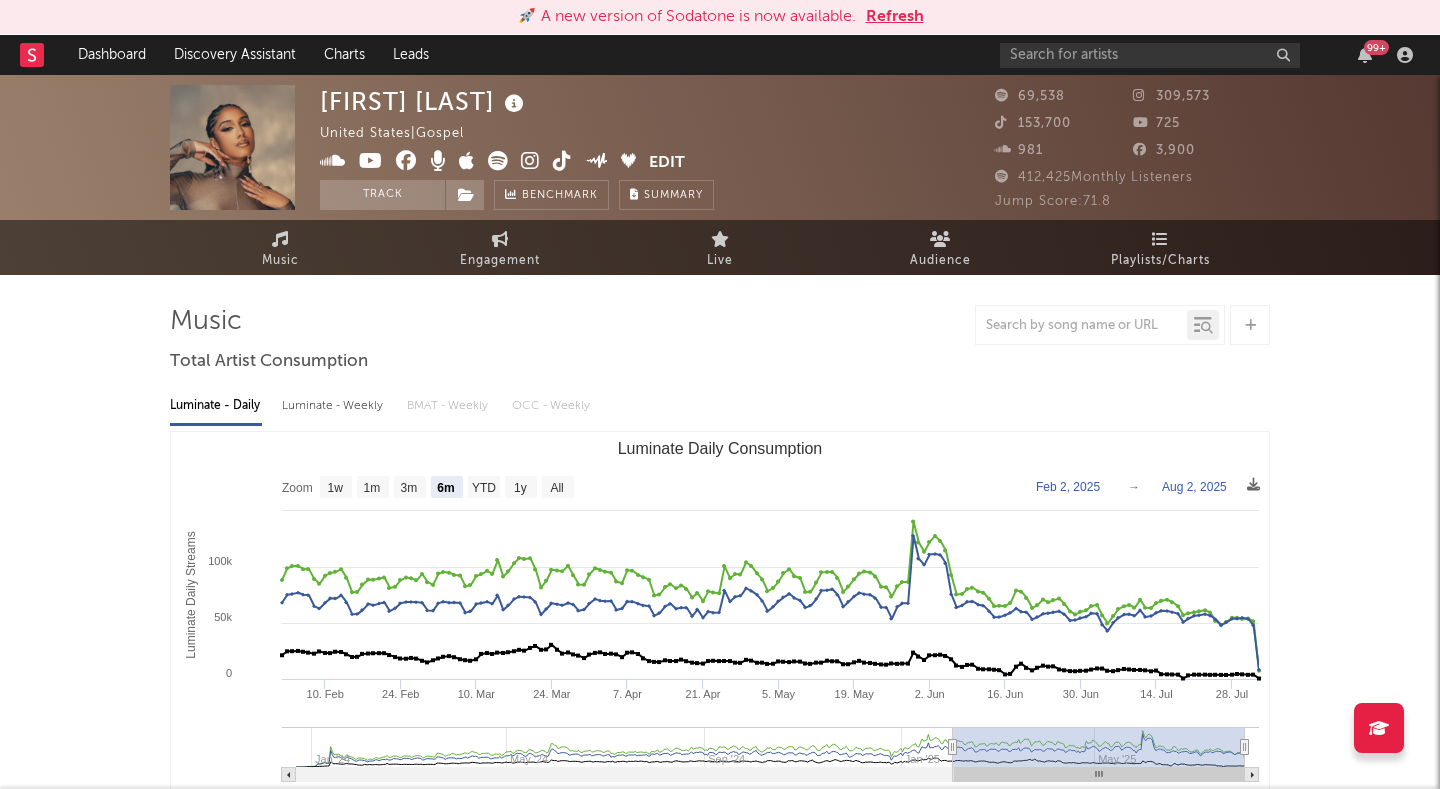 select on "6m" 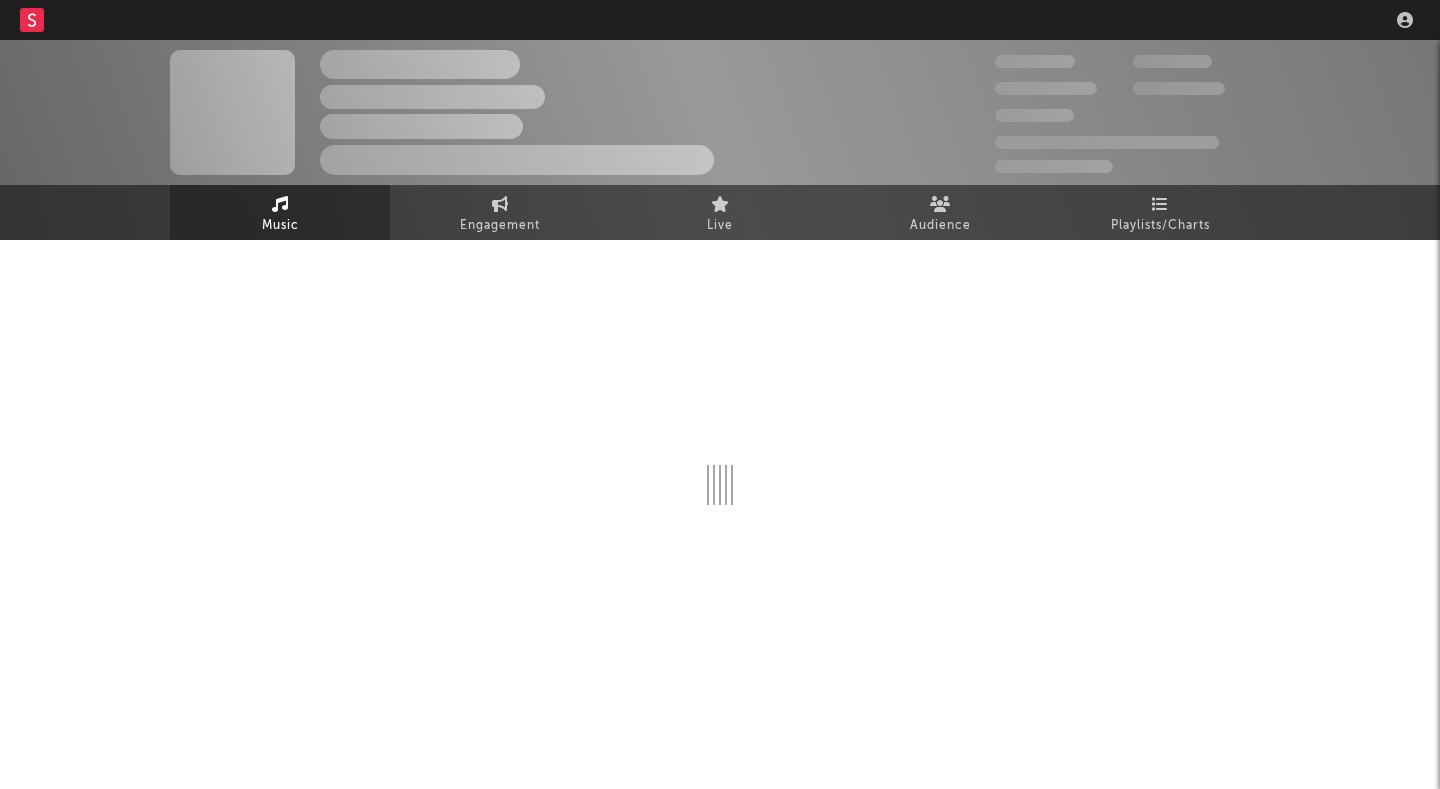 scroll, scrollTop: 0, scrollLeft: 0, axis: both 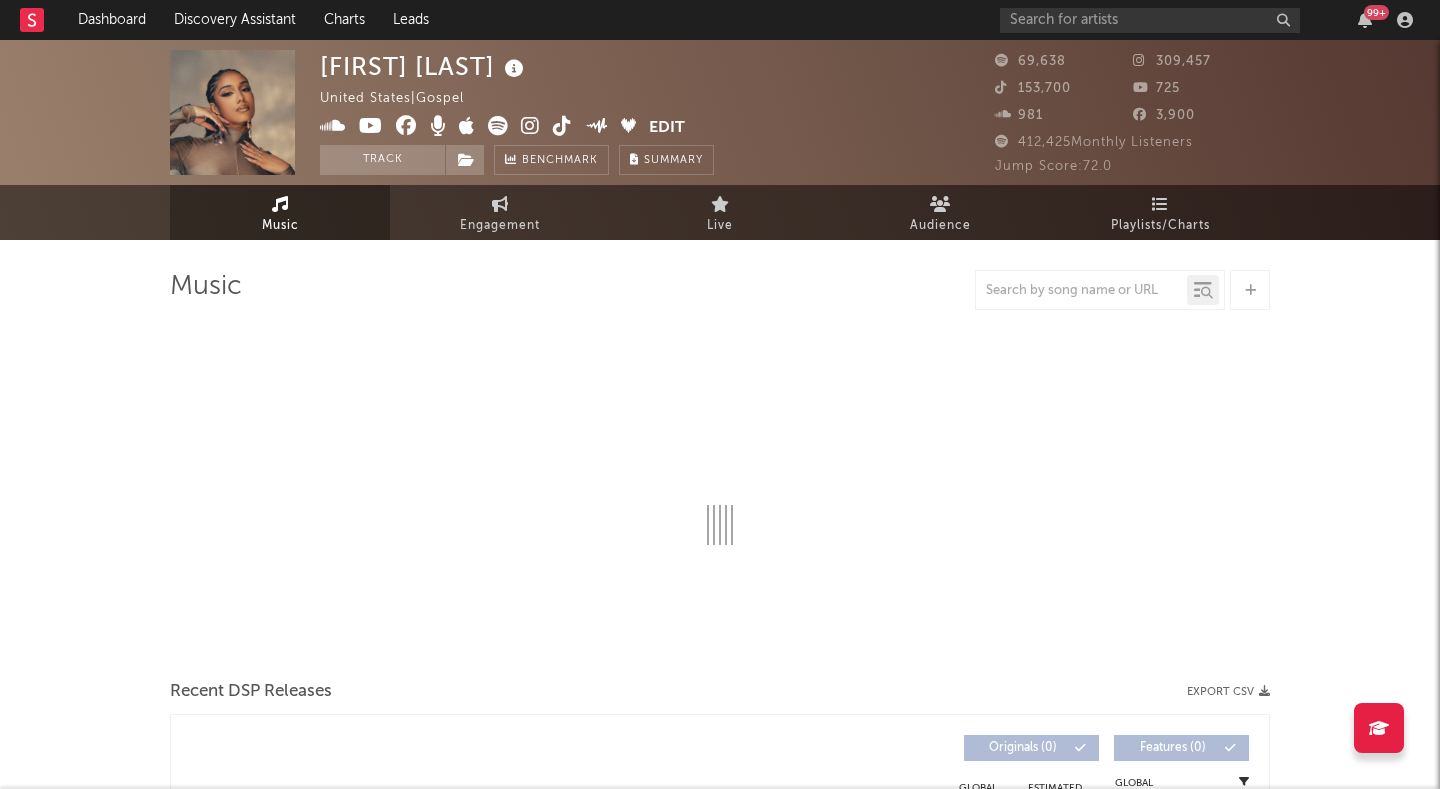select on "6m" 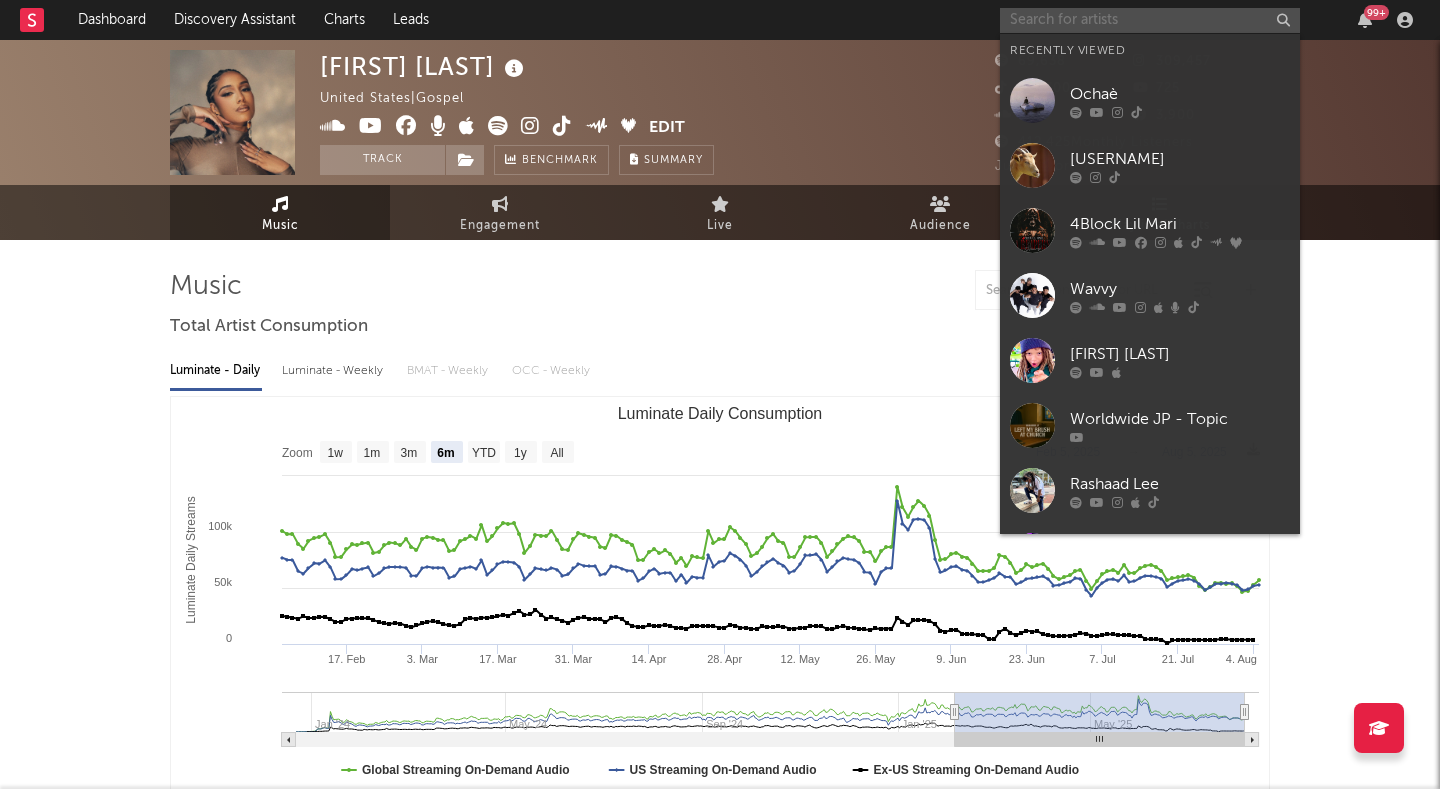 click at bounding box center [1150, 20] 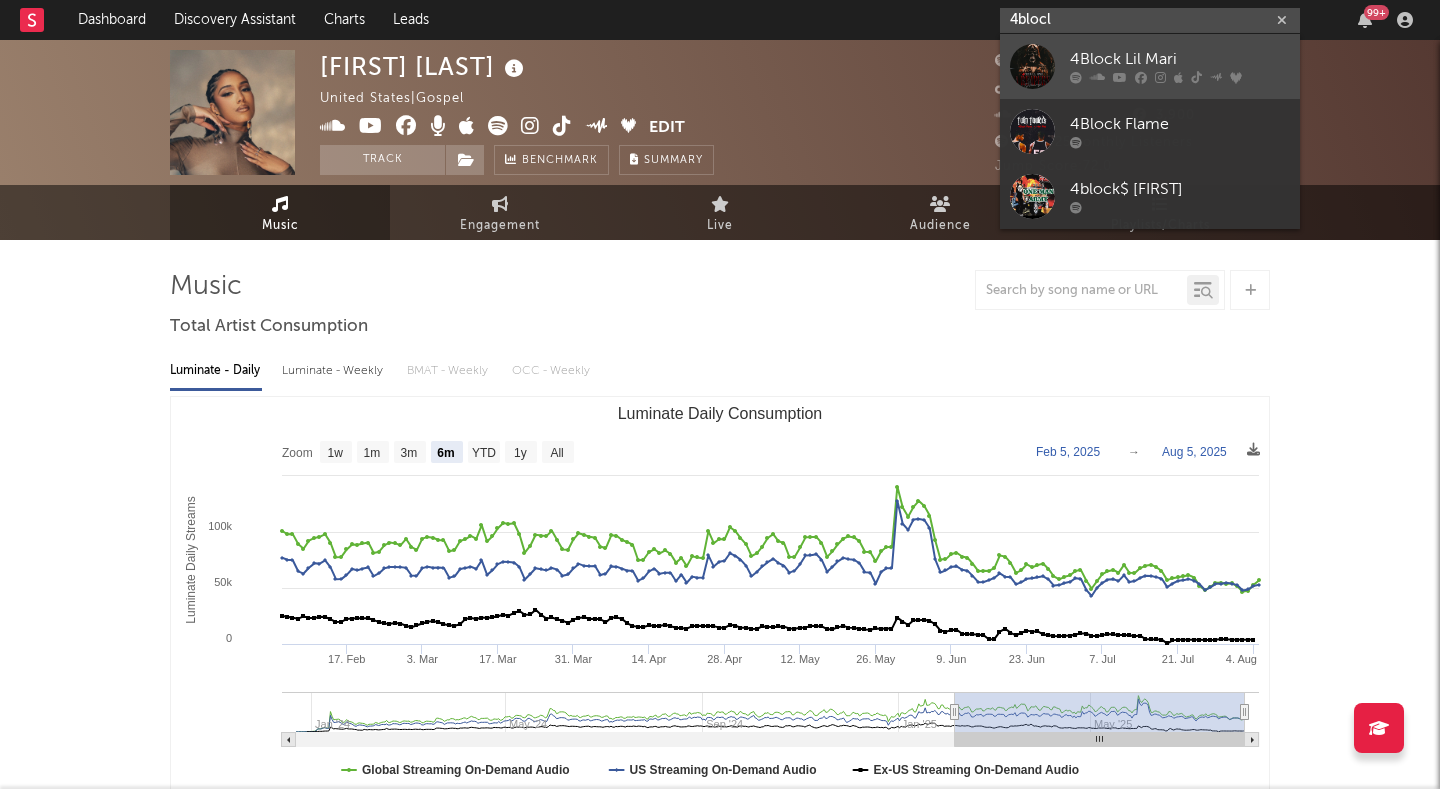 type on "4blocl" 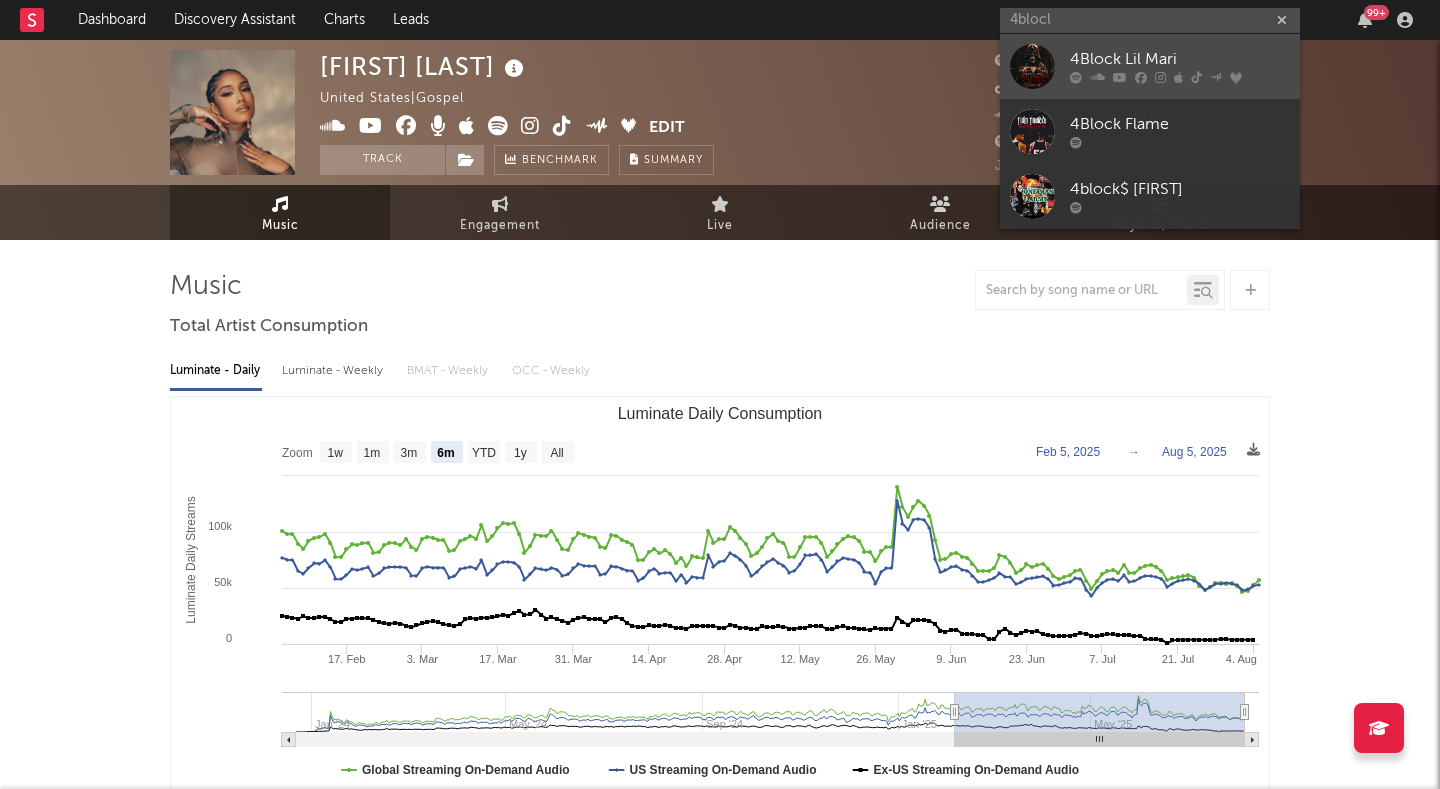click on "4Block Lil Mari" at bounding box center [1180, 60] 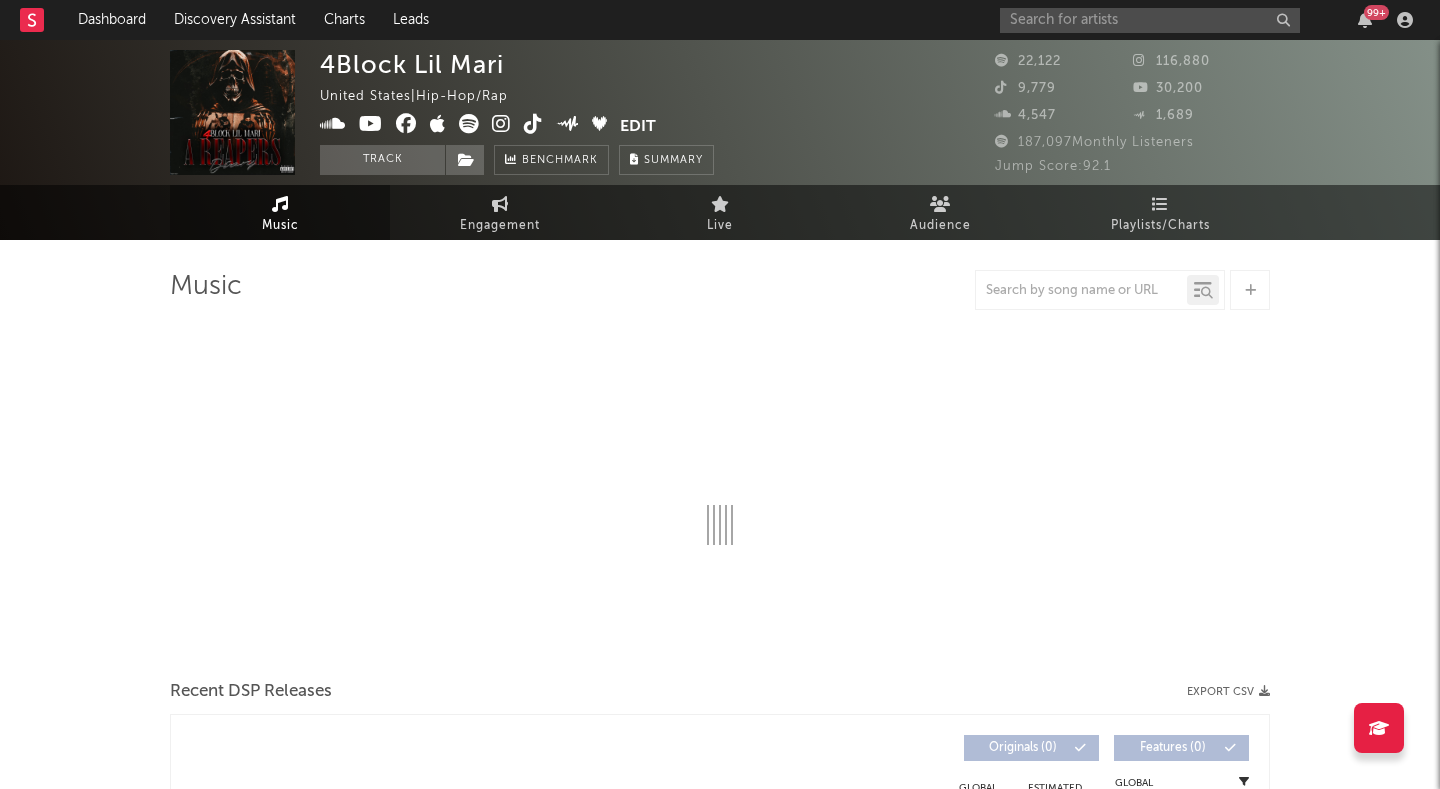select on "6m" 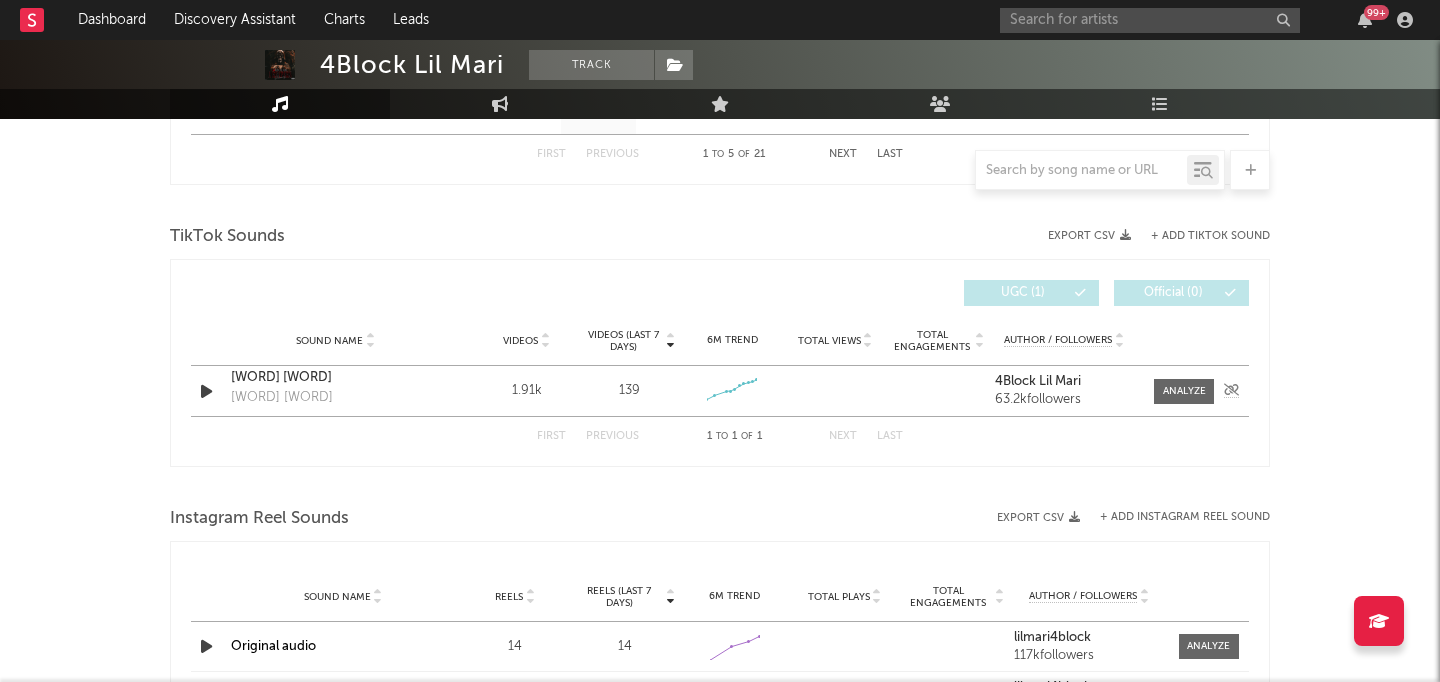 scroll, scrollTop: 1274, scrollLeft: 0, axis: vertical 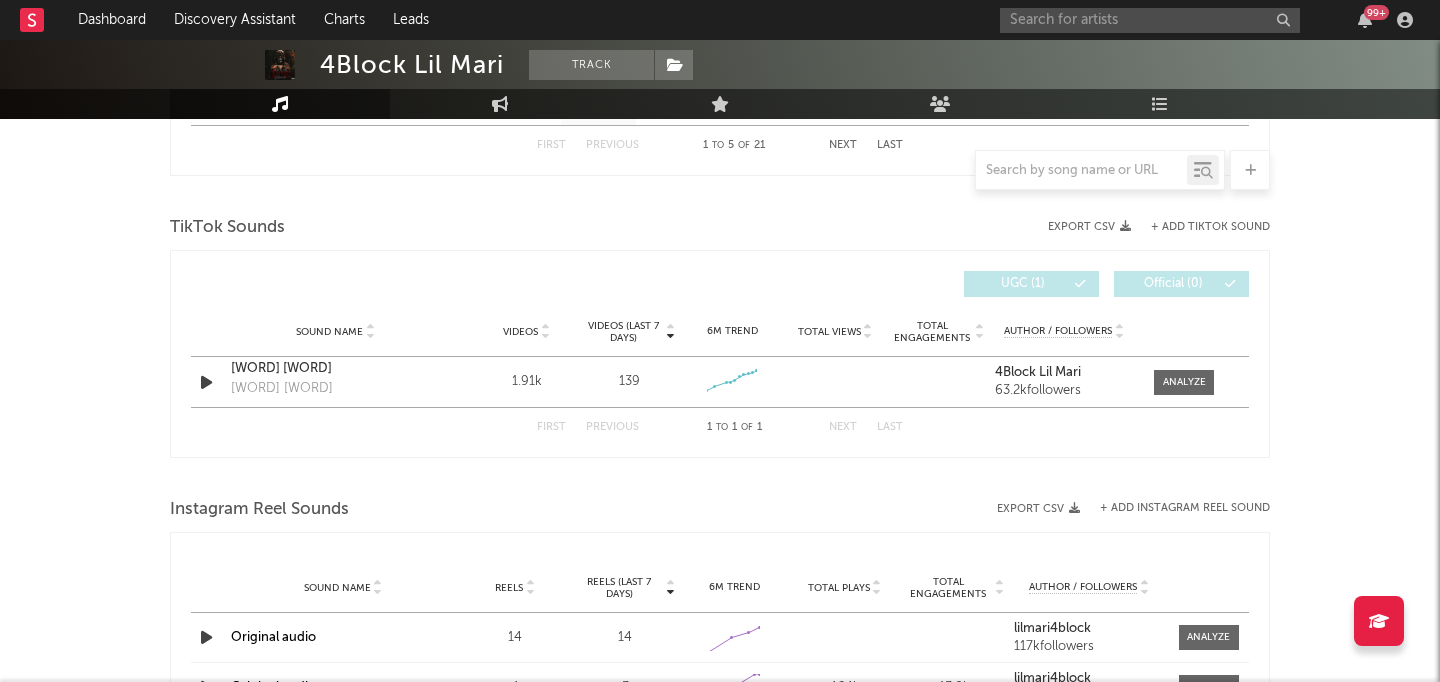 click on "+ Add TikTok Sound" at bounding box center (1210, 227) 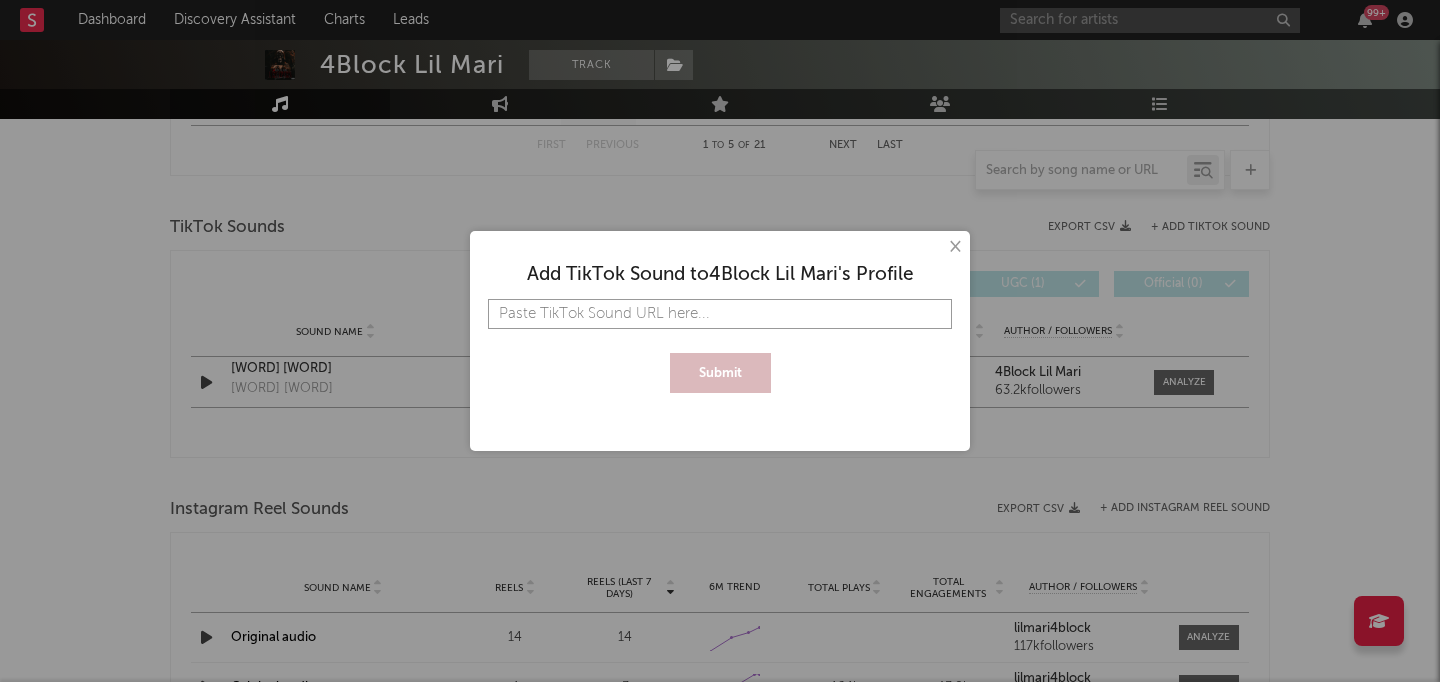 paste on "https://www.tiktok.com/t/ZP8kbG74m/" 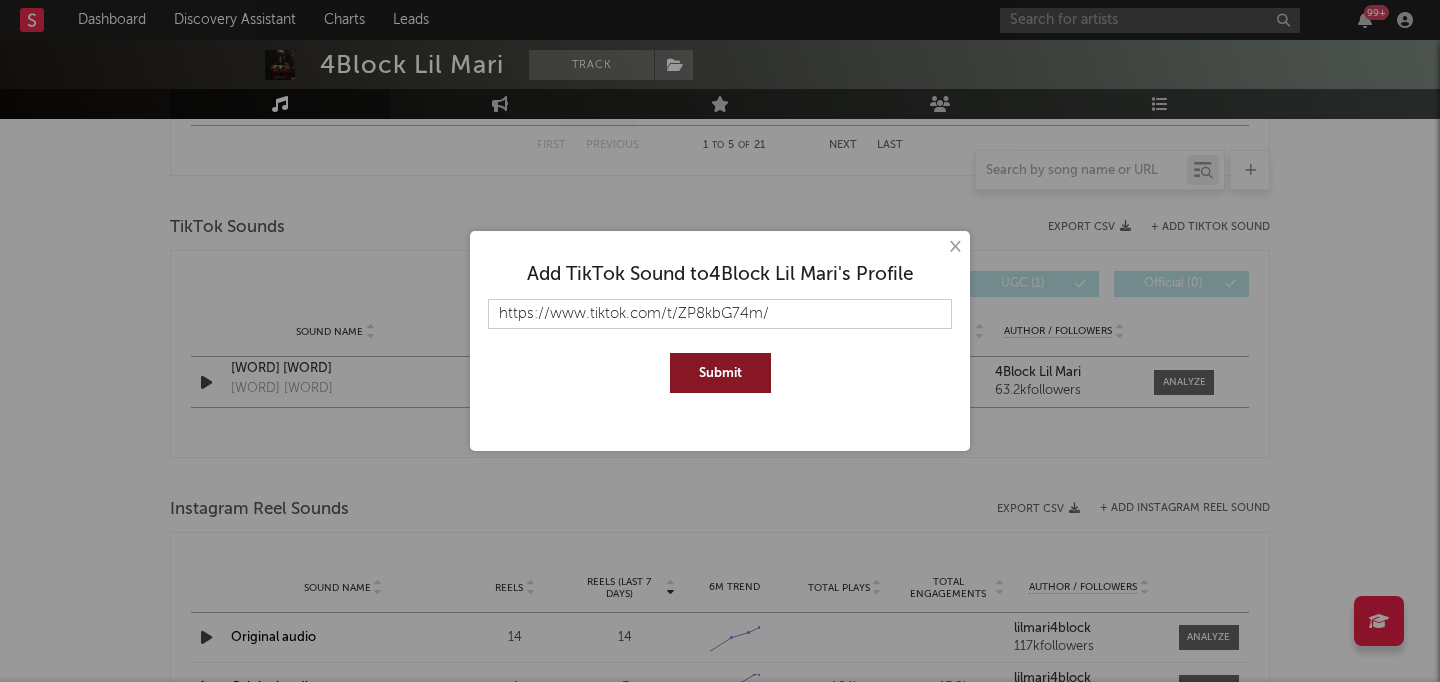 click on "Submit" at bounding box center (720, 373) 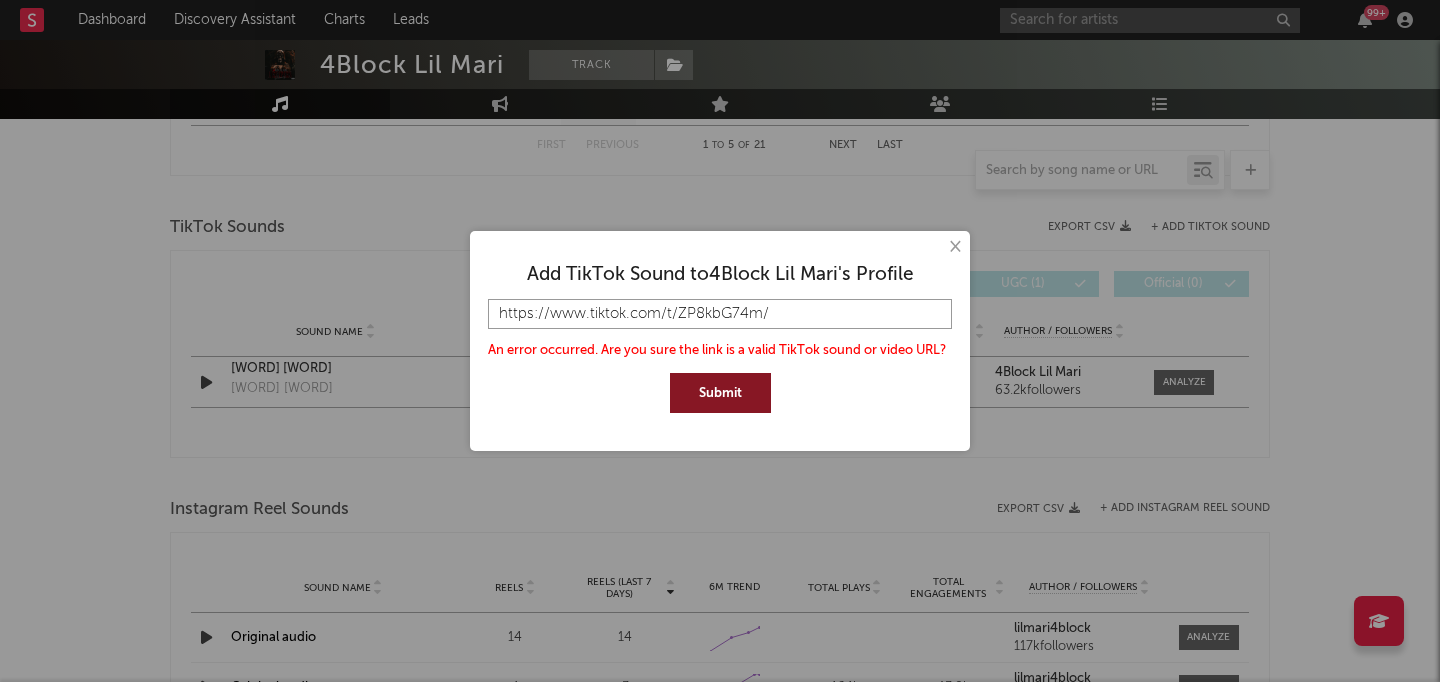 click on "https://www.tiktok.com/t/ZP8kbG74m/" at bounding box center (720, 314) 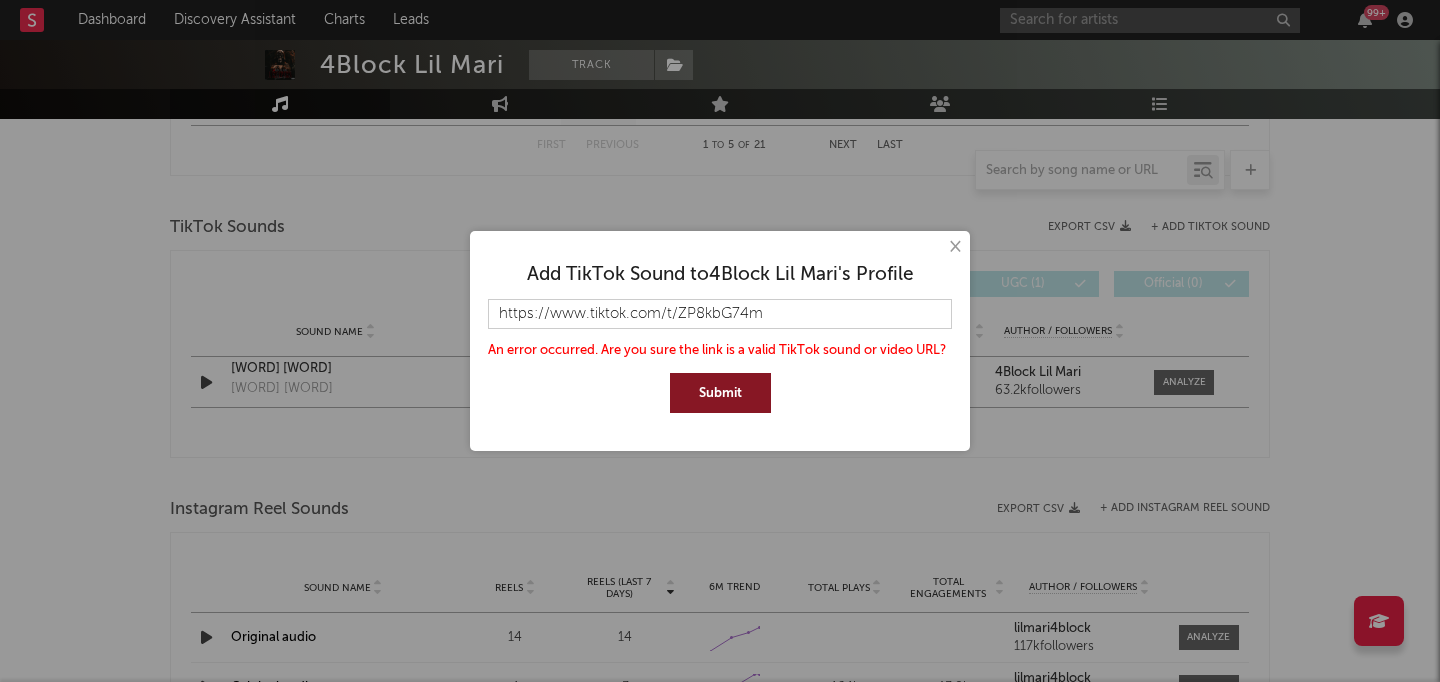 click on "Submit" at bounding box center (720, 393) 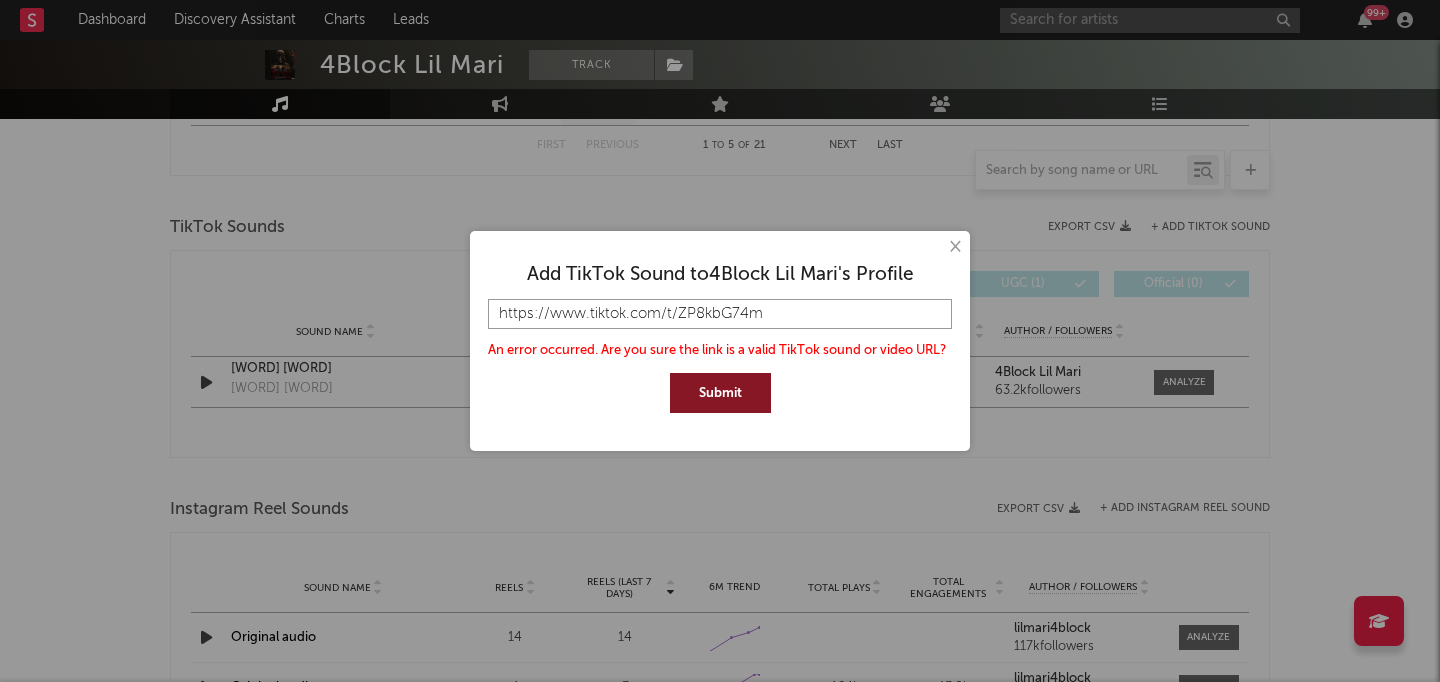 drag, startPoint x: 587, startPoint y: 314, endPoint x: 464, endPoint y: 311, distance: 123.03658 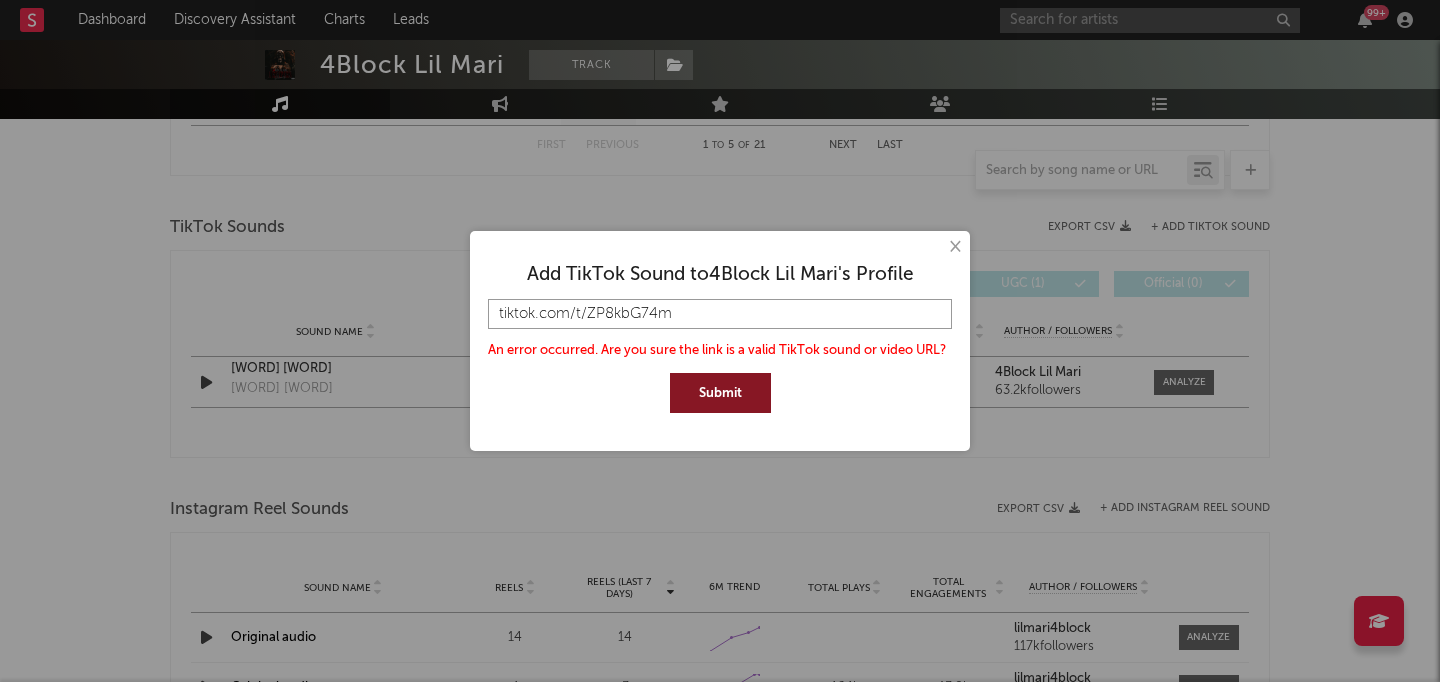 click on "Submit" at bounding box center [720, 393] 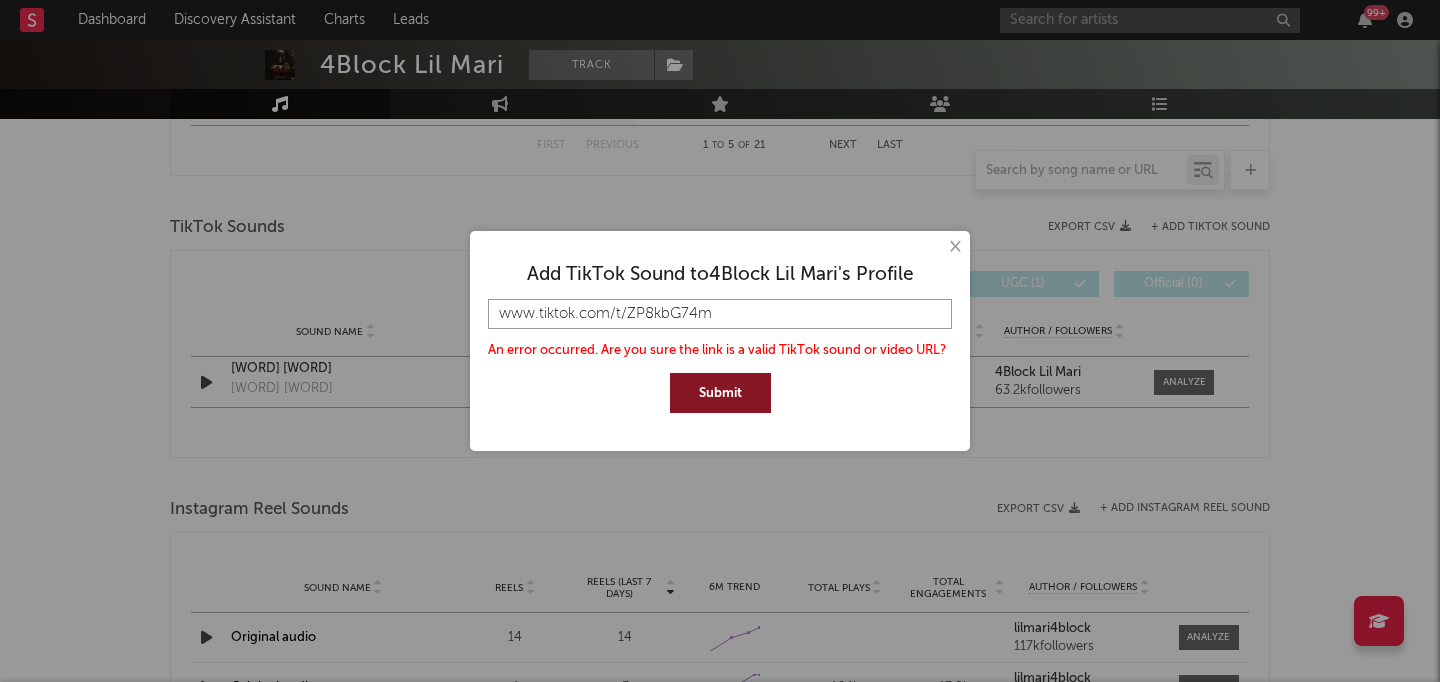 click on "Submit" at bounding box center (720, 393) 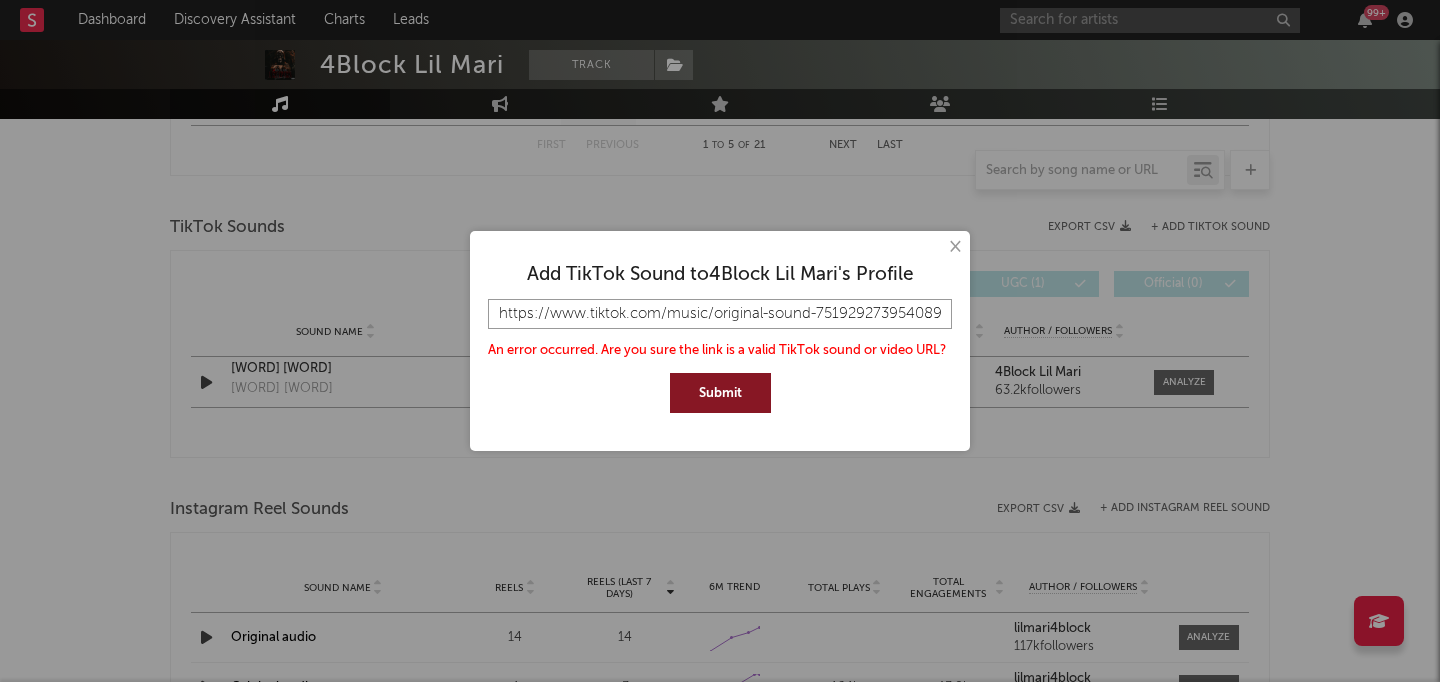 scroll, scrollTop: 0, scrollLeft: 306, axis: horizontal 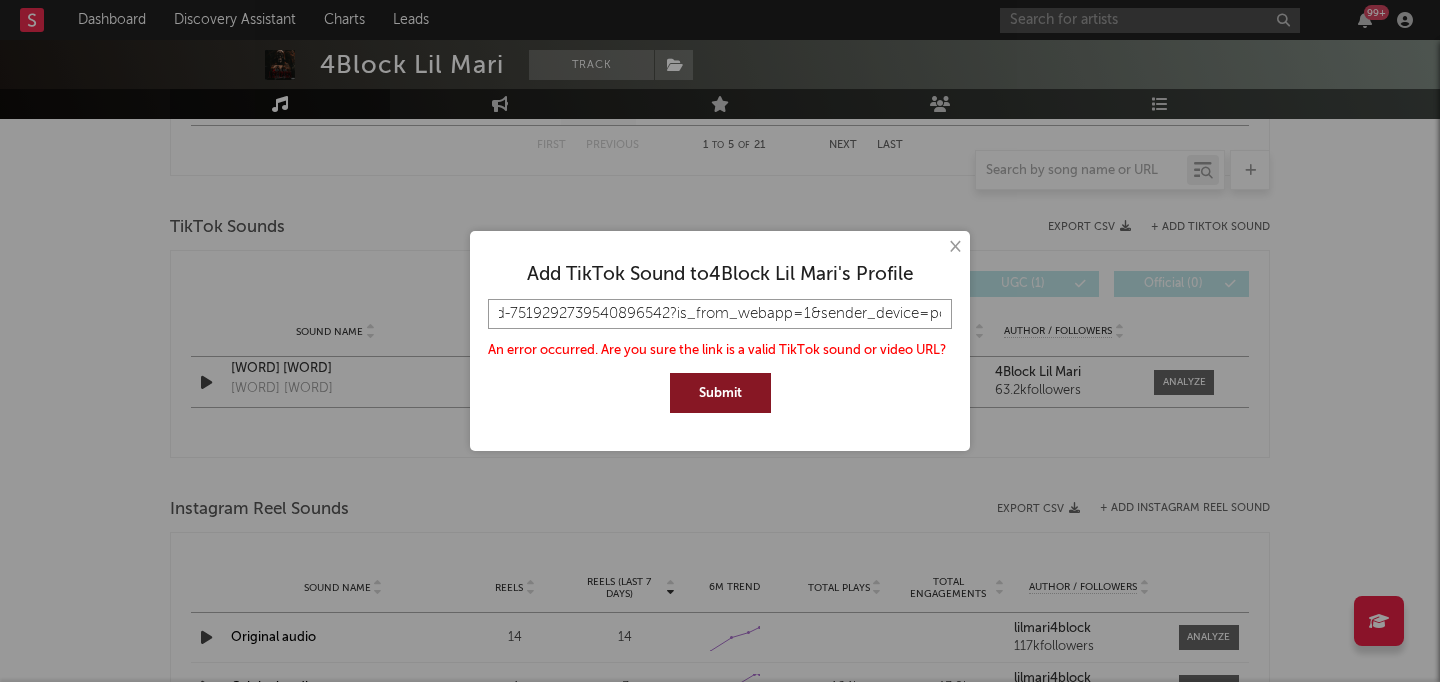 type on "https://www.tiktok.com/music/original-sound-7519292739540896542?is_from_webapp=1&sender_device=pc" 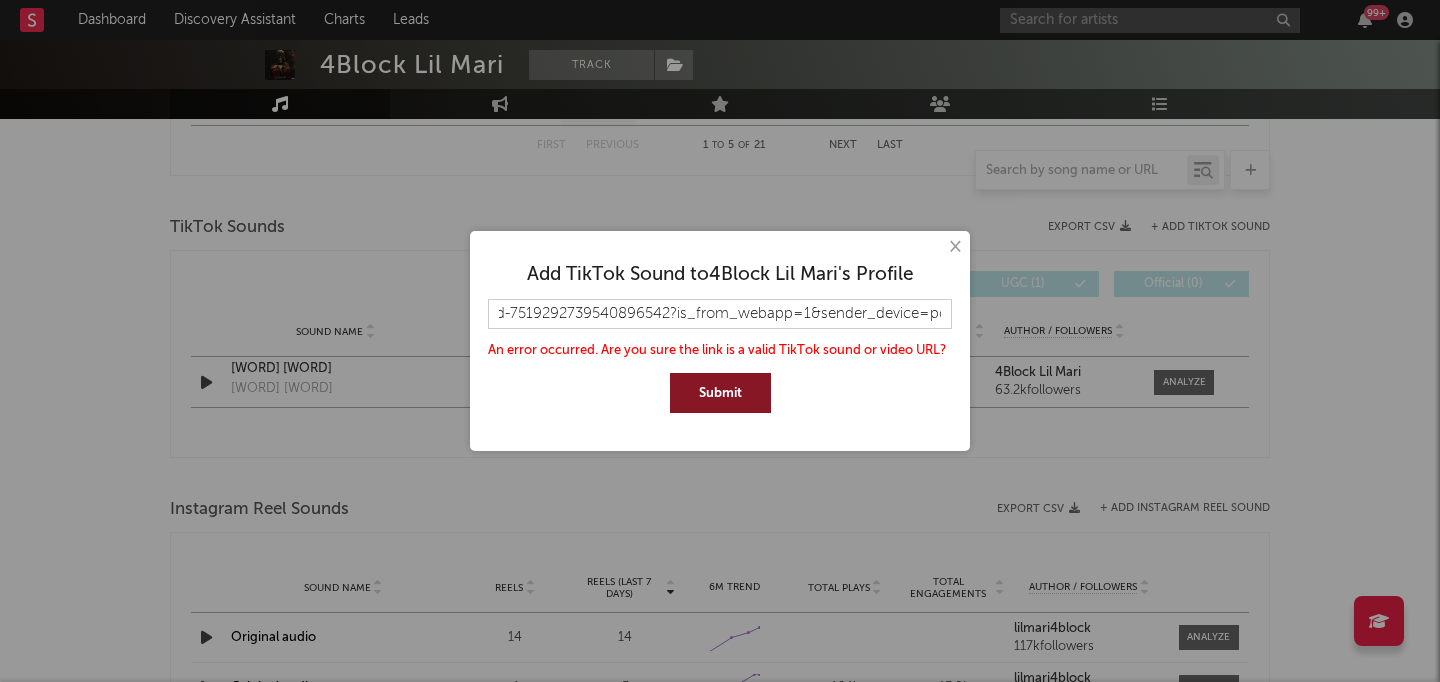 scroll, scrollTop: 0, scrollLeft: 0, axis: both 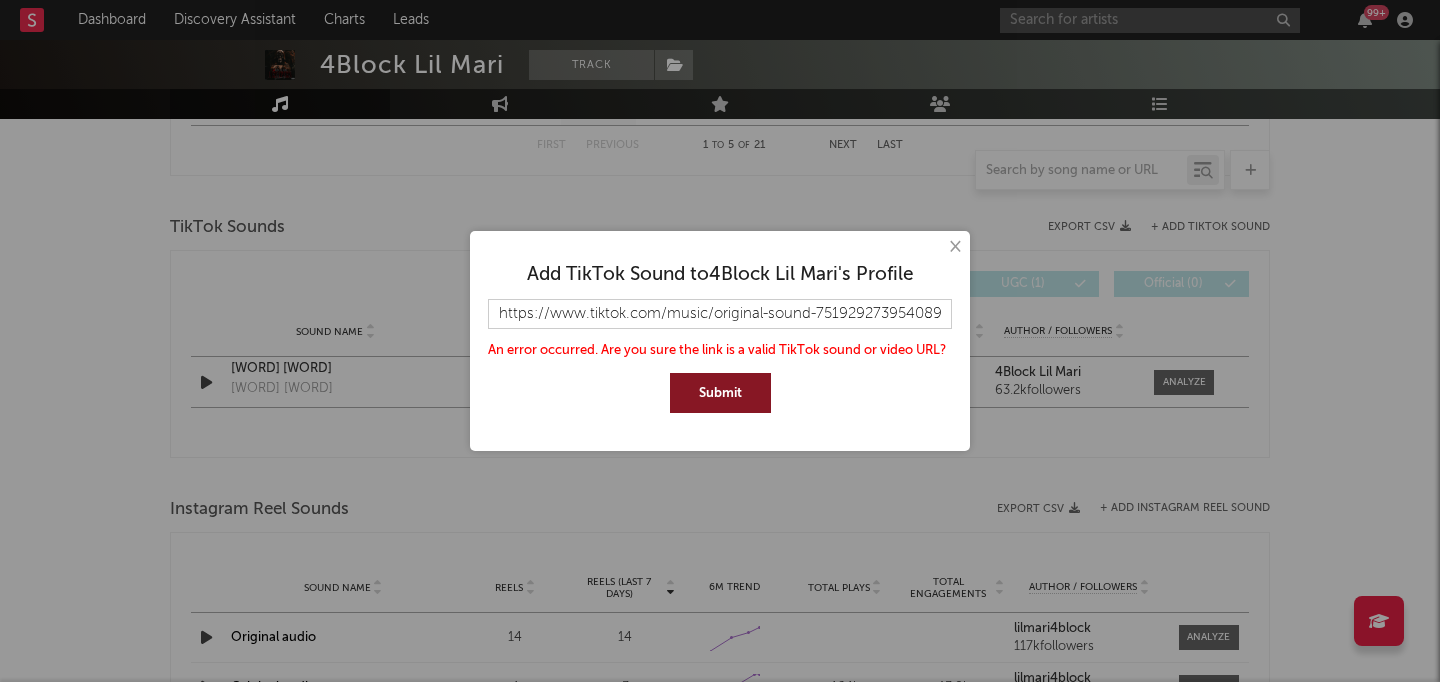 click on "Submit" at bounding box center [720, 393] 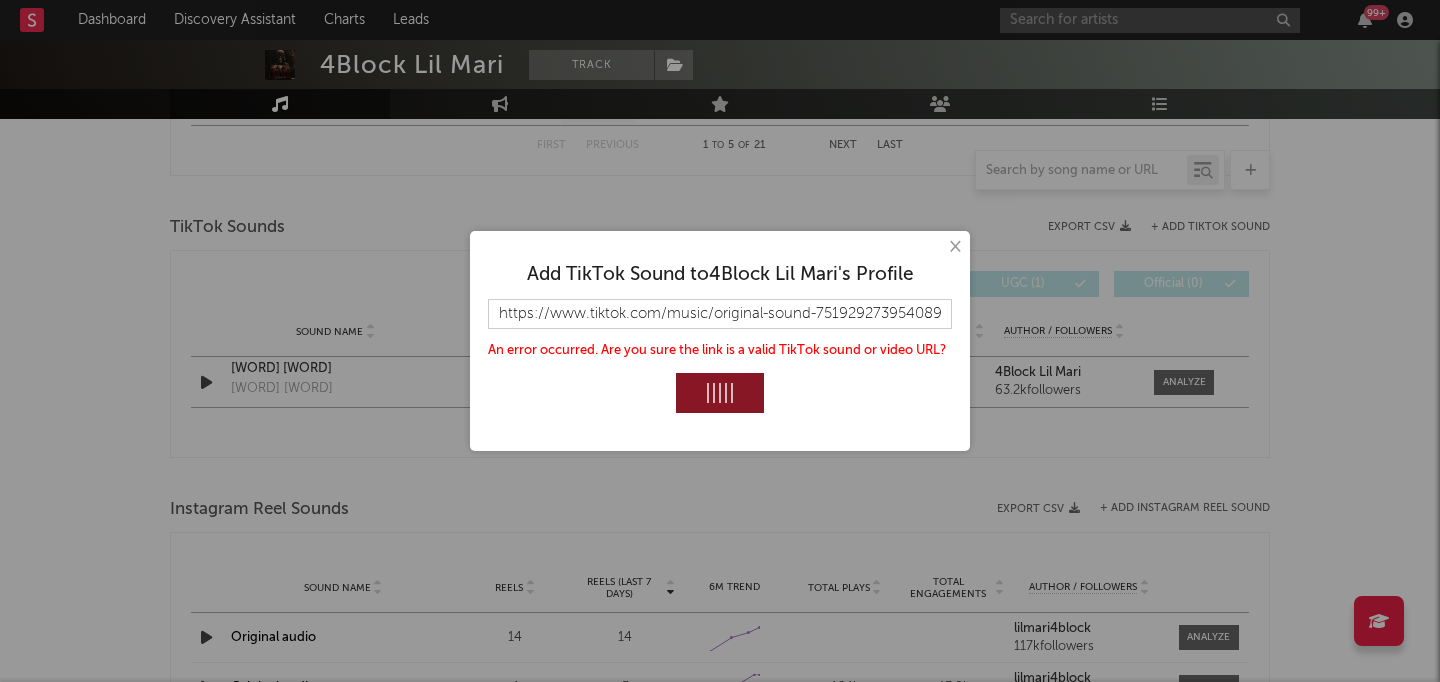 type 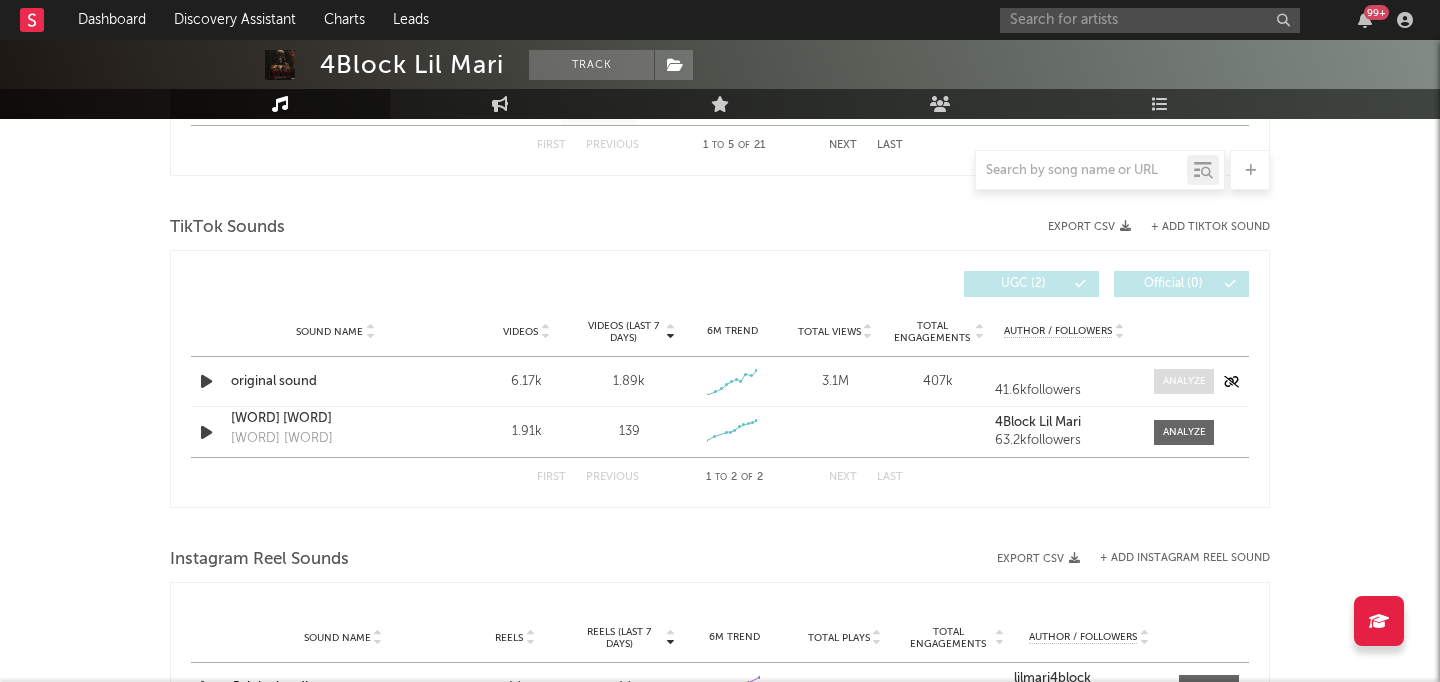 click at bounding box center [1184, 381] 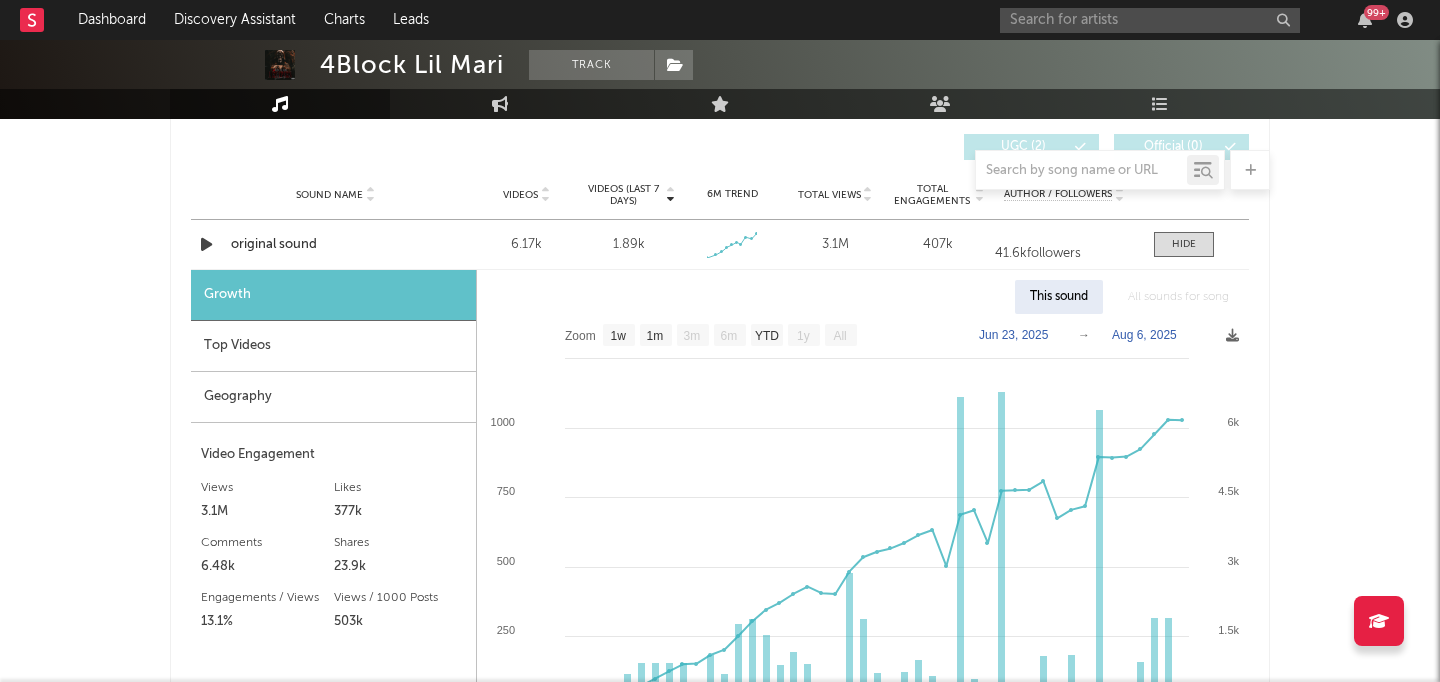 scroll, scrollTop: 1401, scrollLeft: 0, axis: vertical 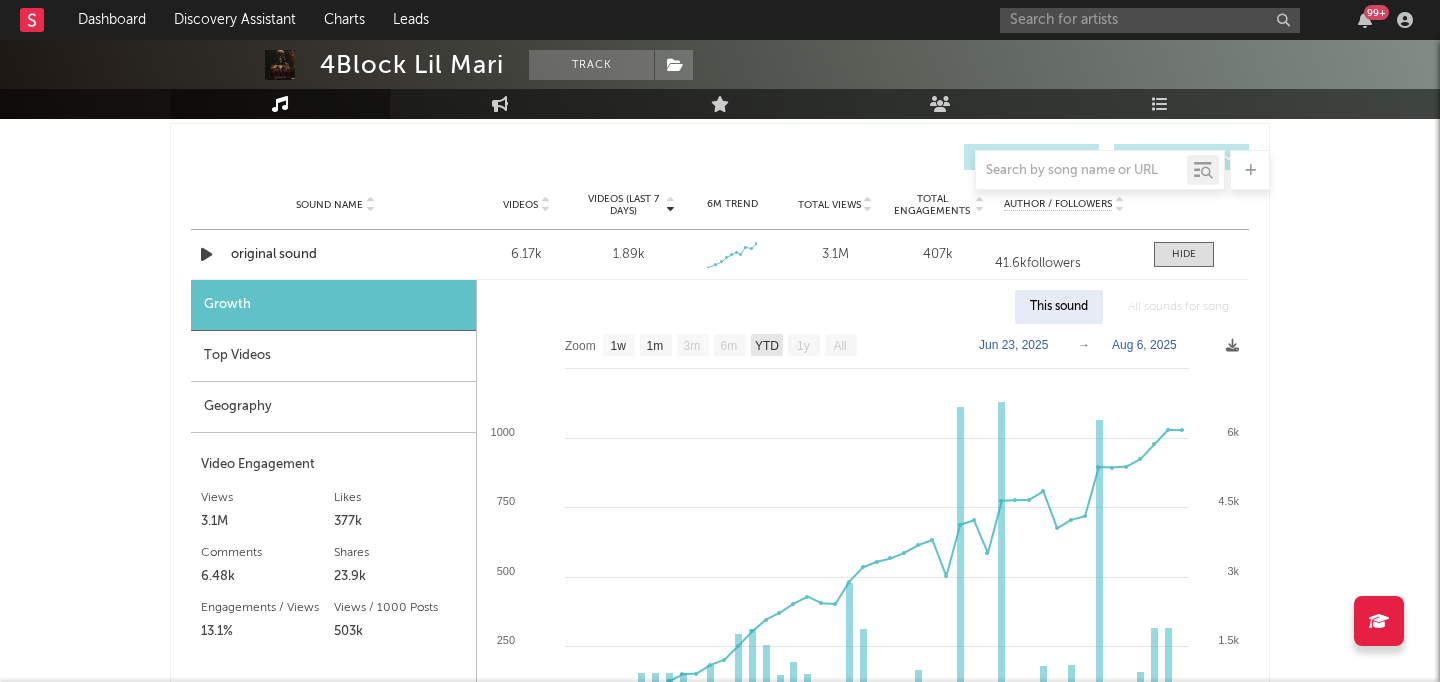click on "YTD" 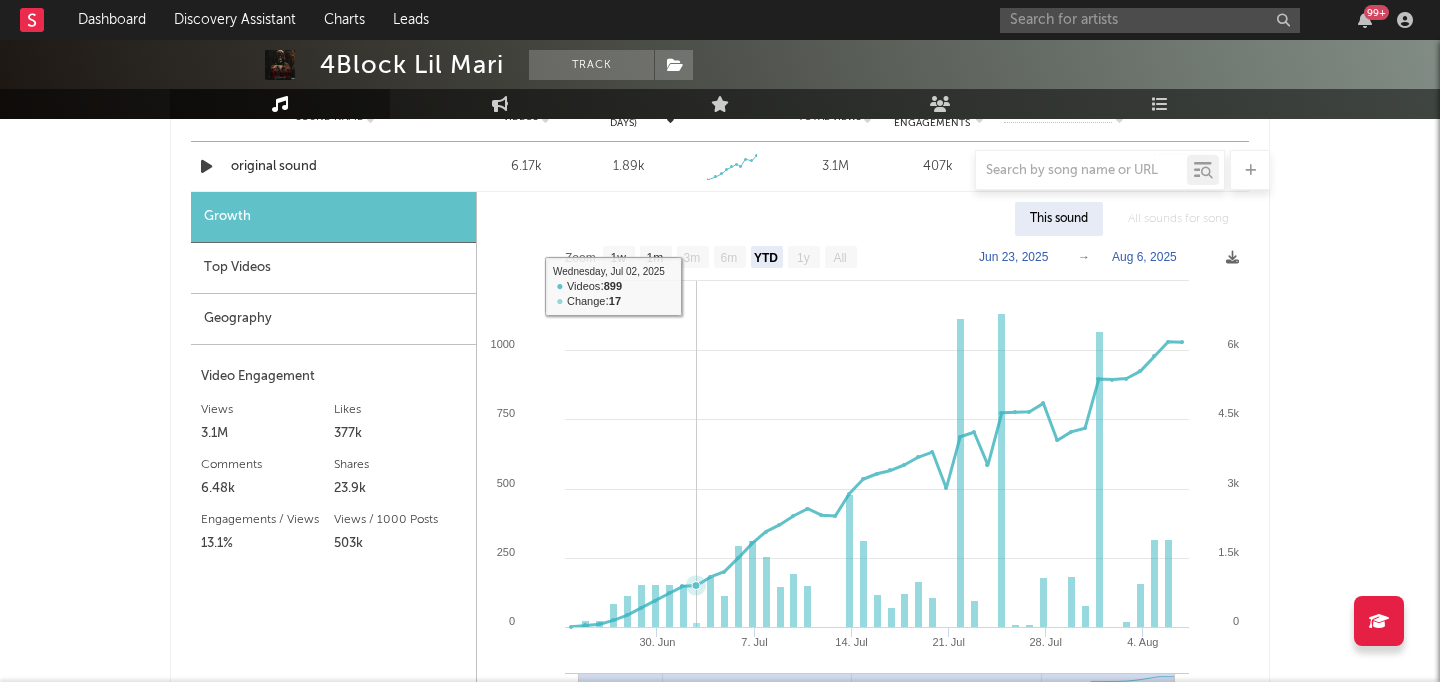 scroll, scrollTop: 1490, scrollLeft: 0, axis: vertical 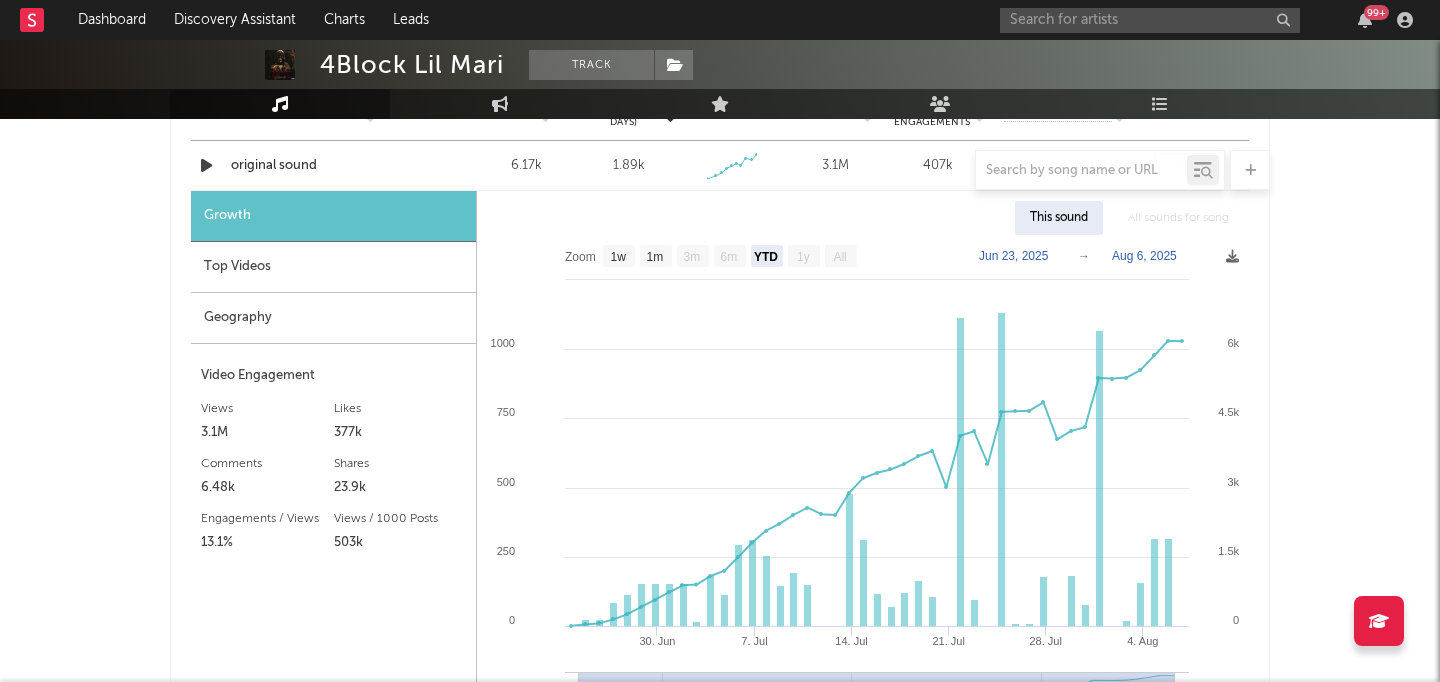 click on "Jun 23, 2025" 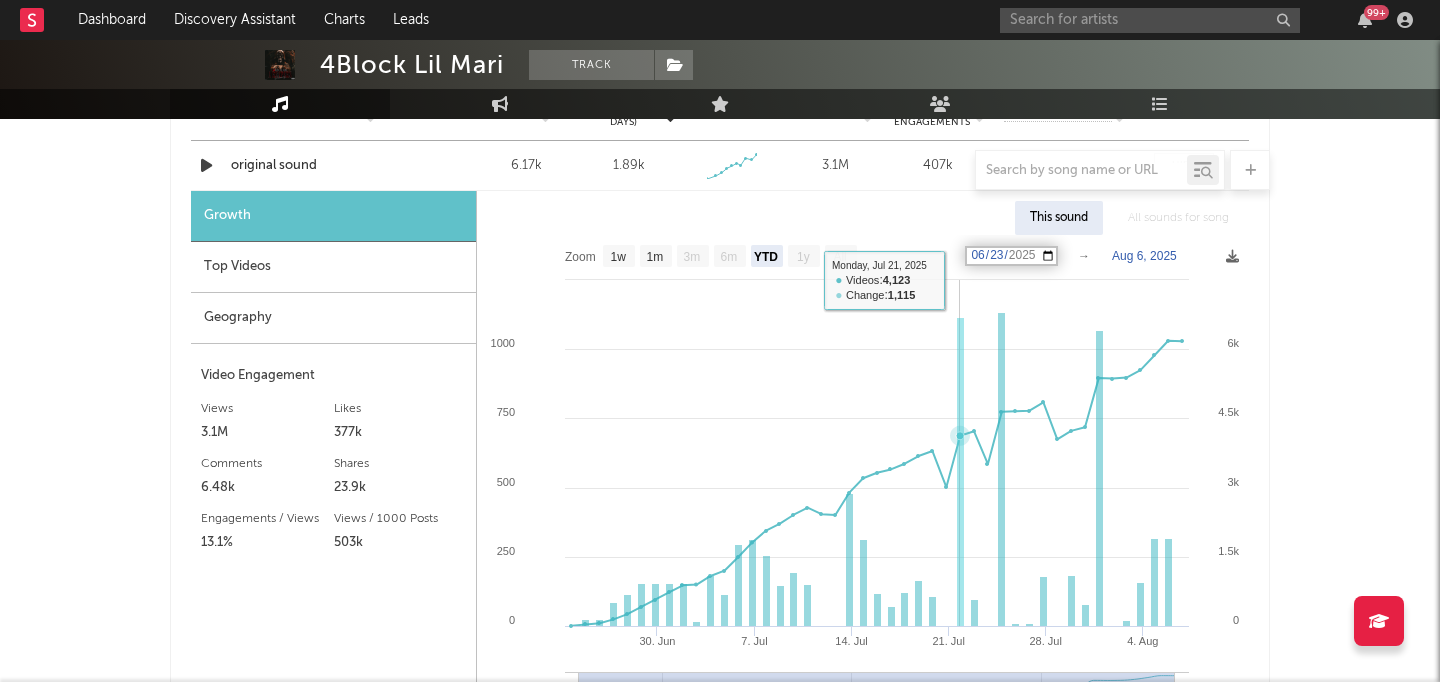 type on "2025-06-23" 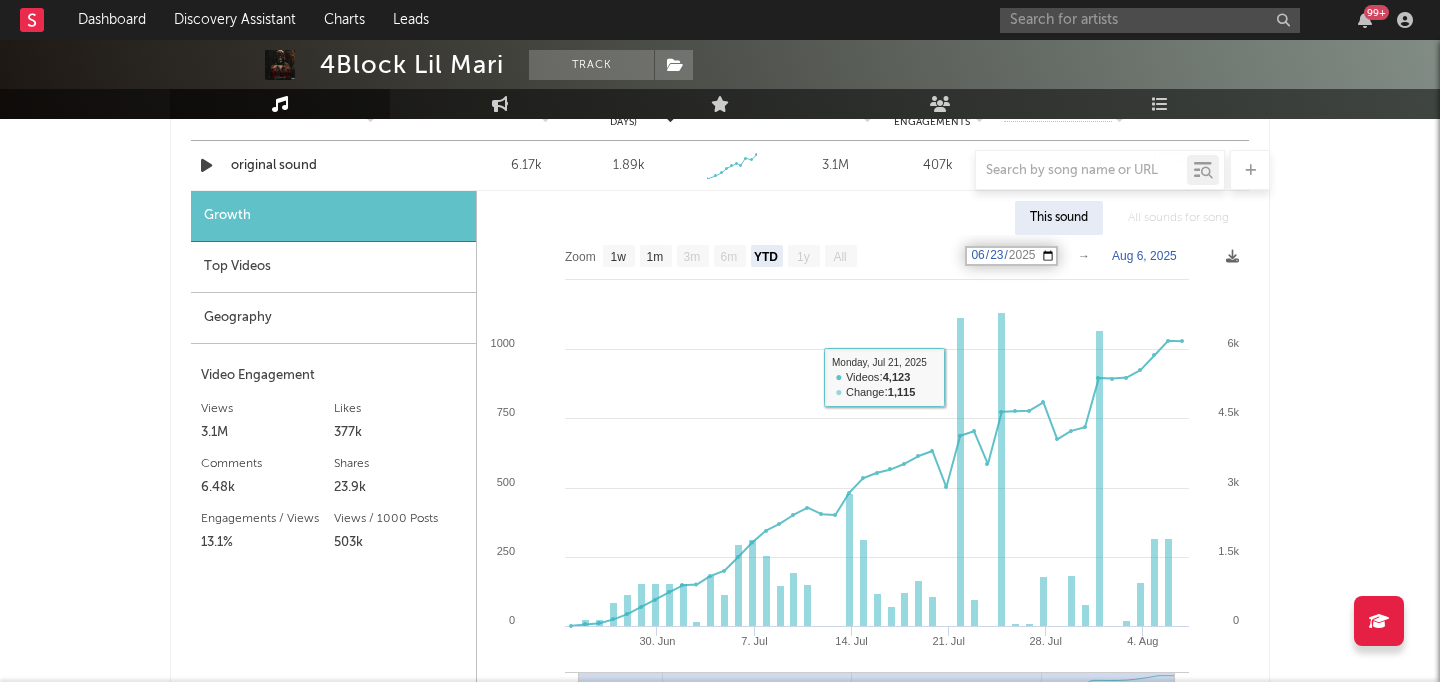 click on "2025-06-23" at bounding box center (1011, 256) 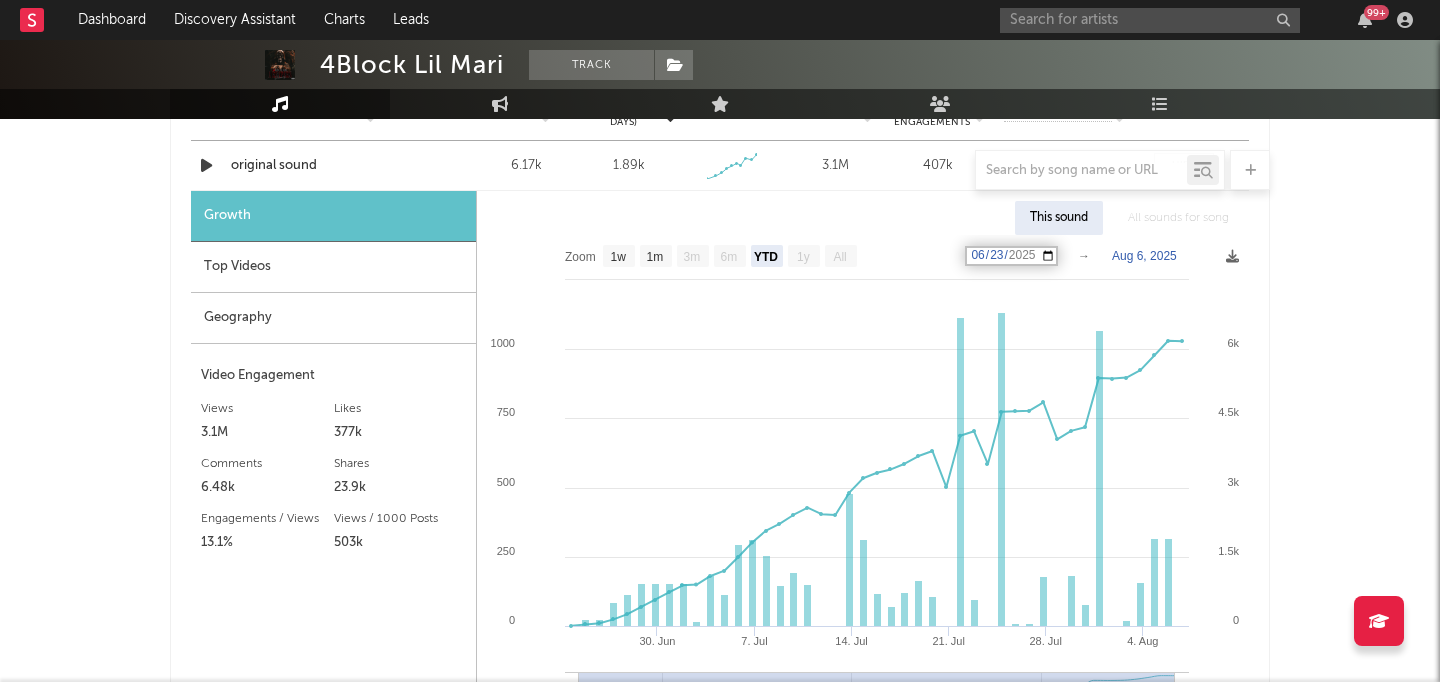 type on "2025-06-23" 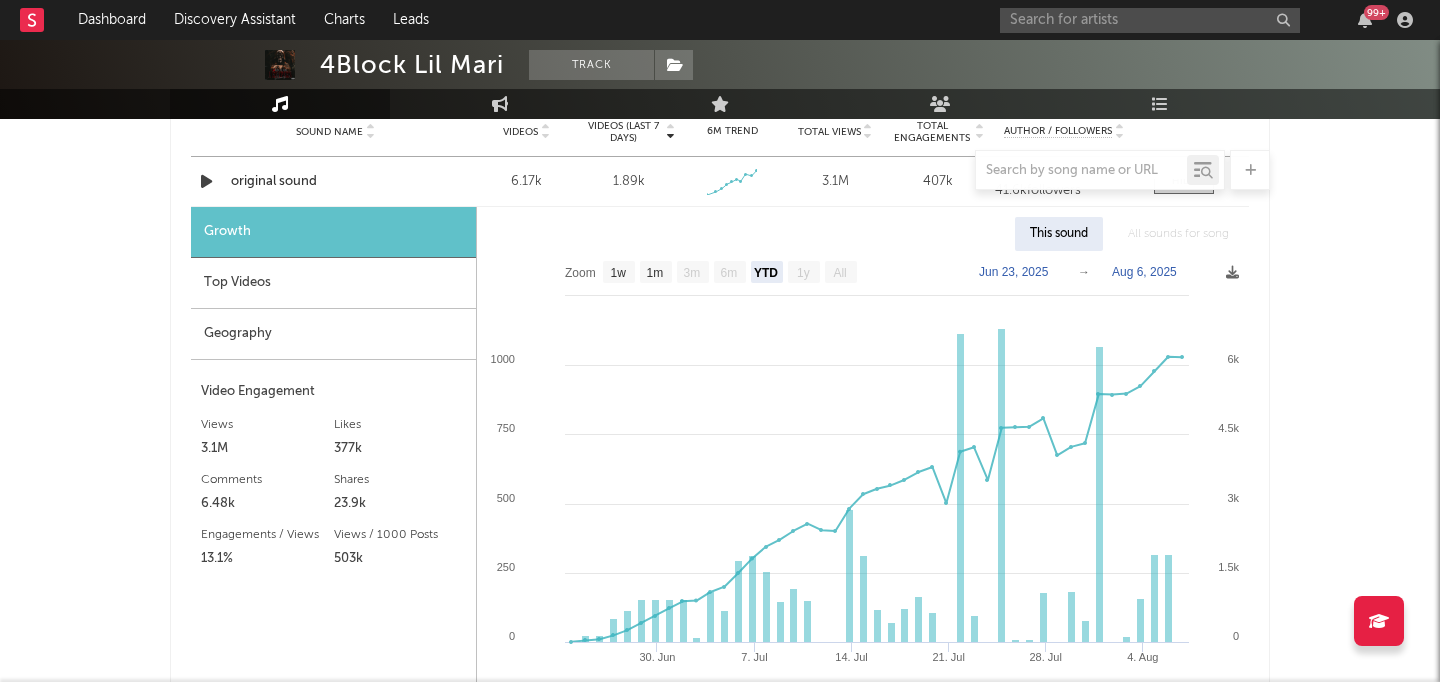 scroll, scrollTop: 1472, scrollLeft: 0, axis: vertical 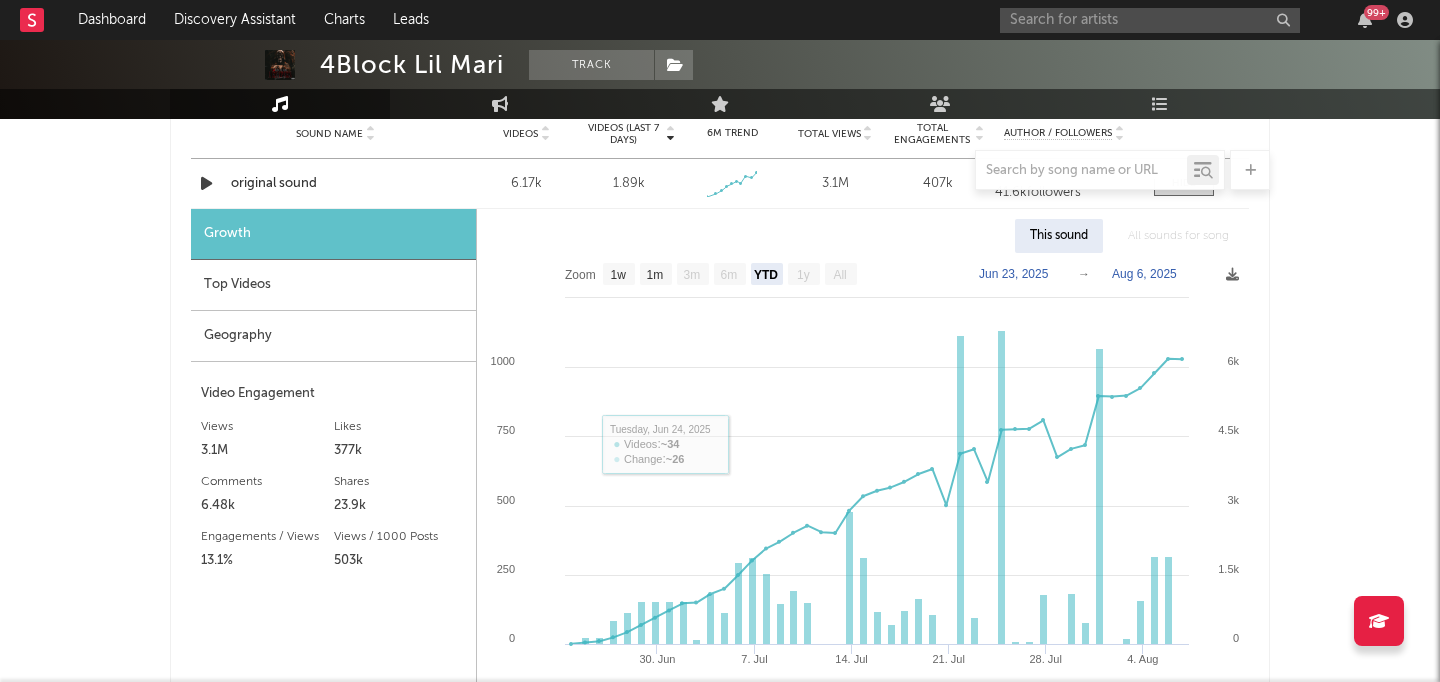 click on "Top Videos" at bounding box center [333, 285] 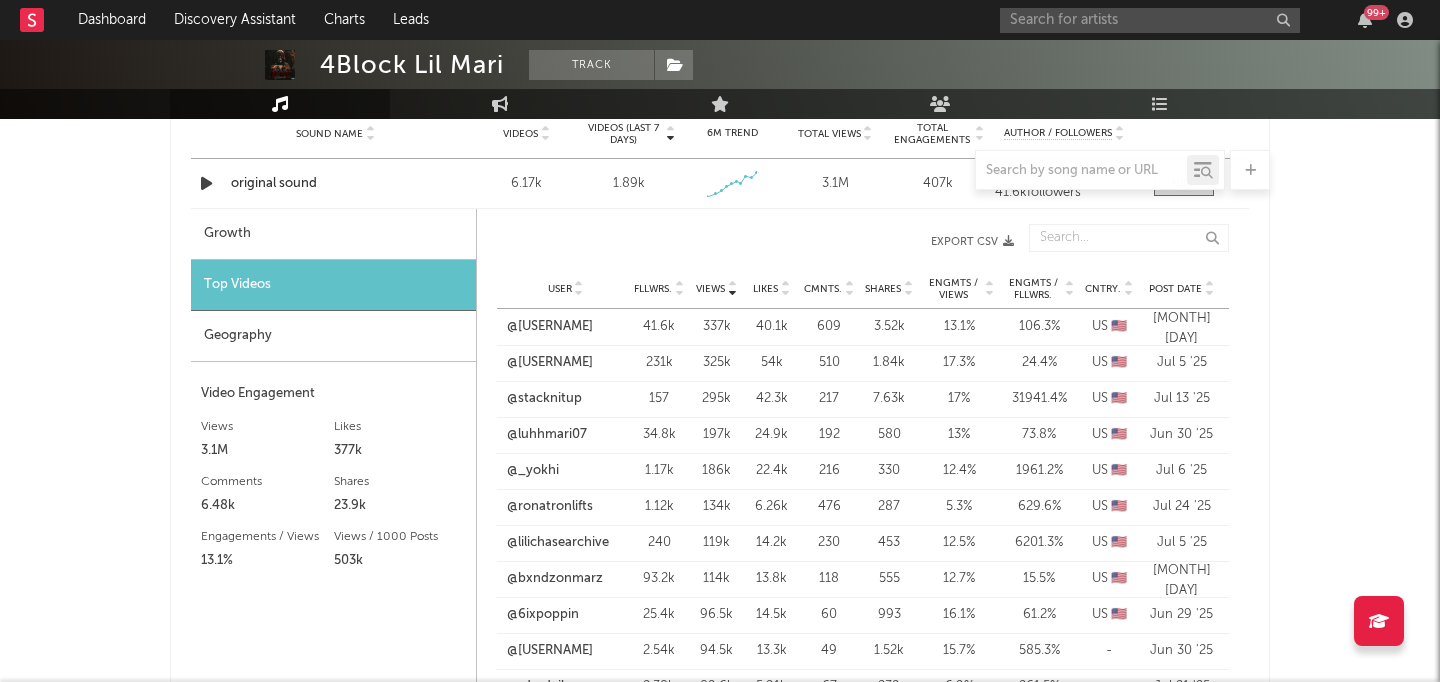 click on "Growth" at bounding box center [333, 234] 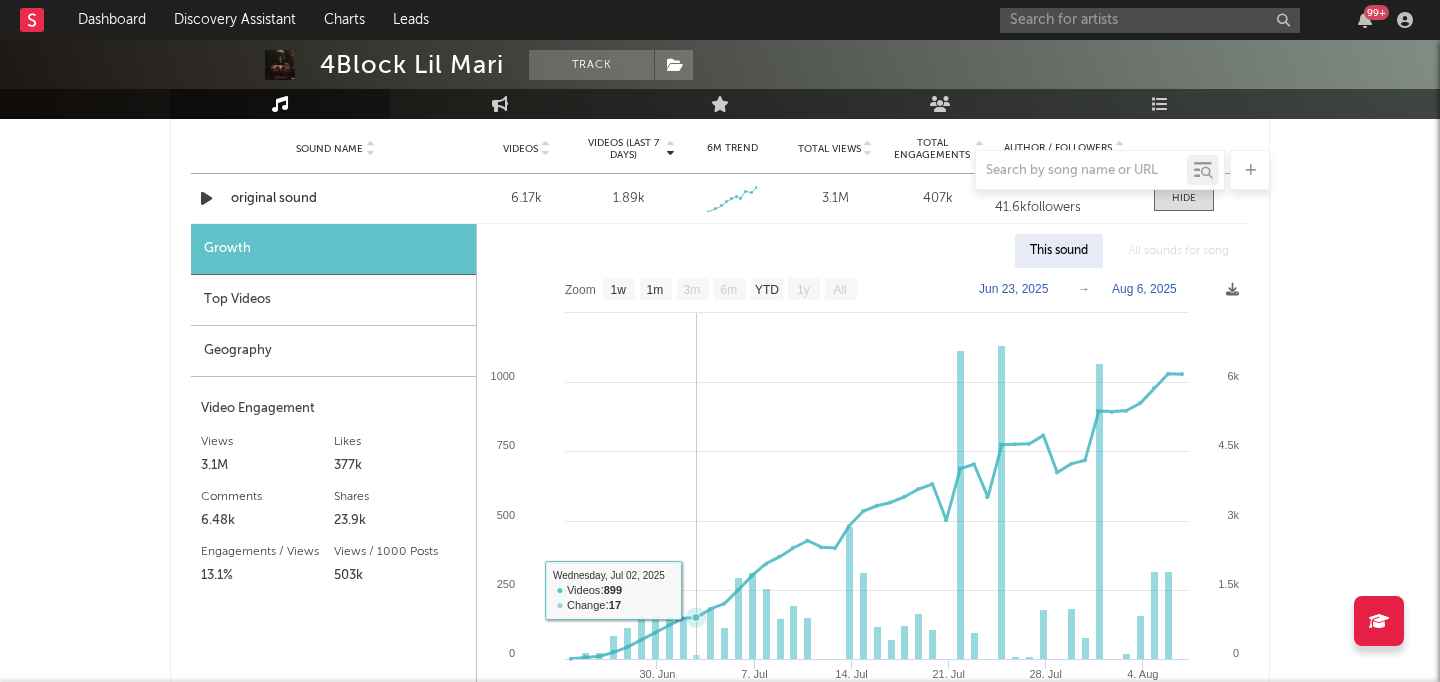 scroll, scrollTop: 1452, scrollLeft: 0, axis: vertical 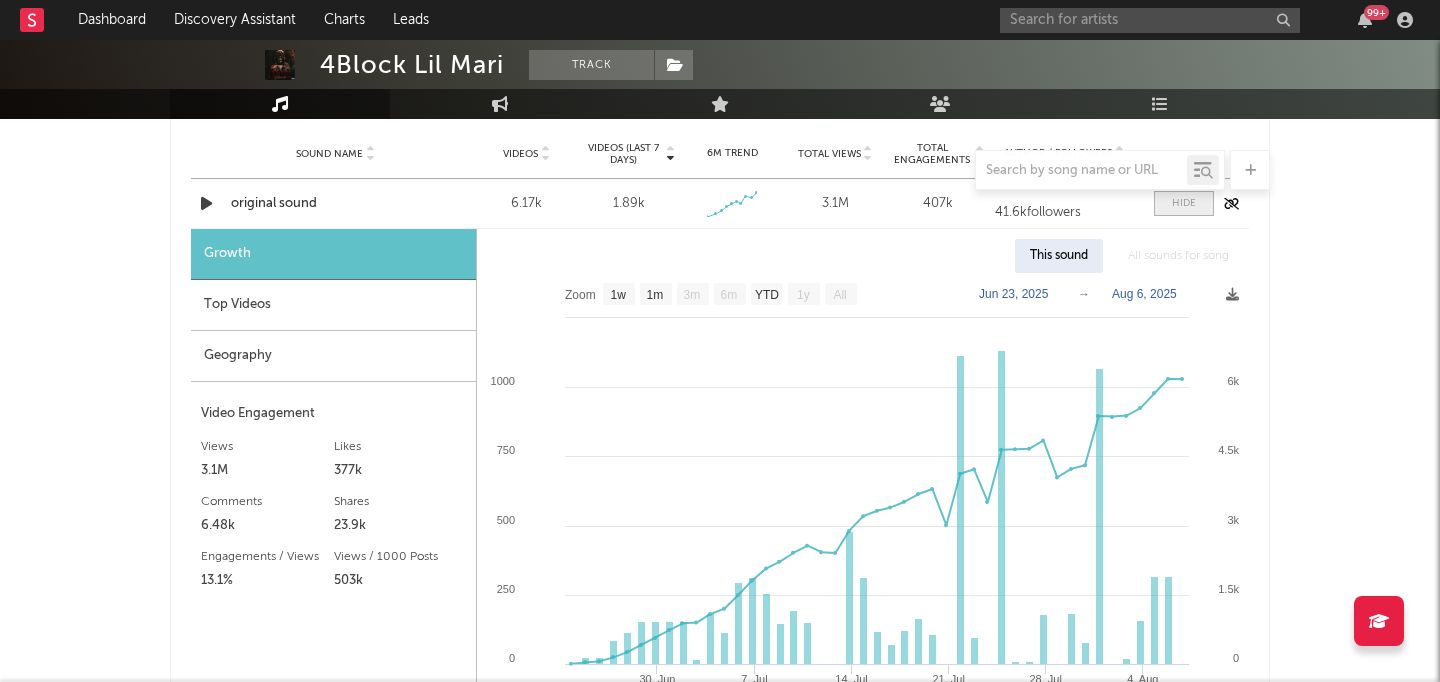 click at bounding box center (1184, 203) 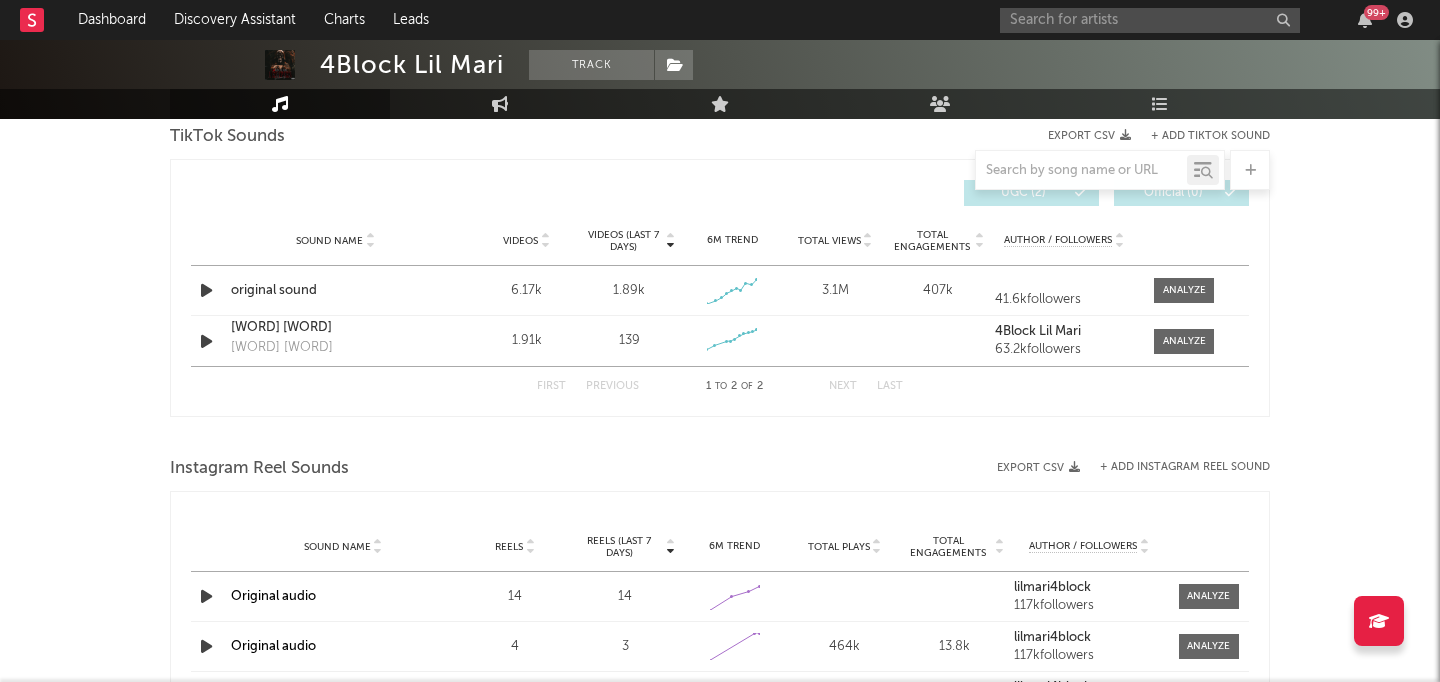 scroll, scrollTop: 1359, scrollLeft: 0, axis: vertical 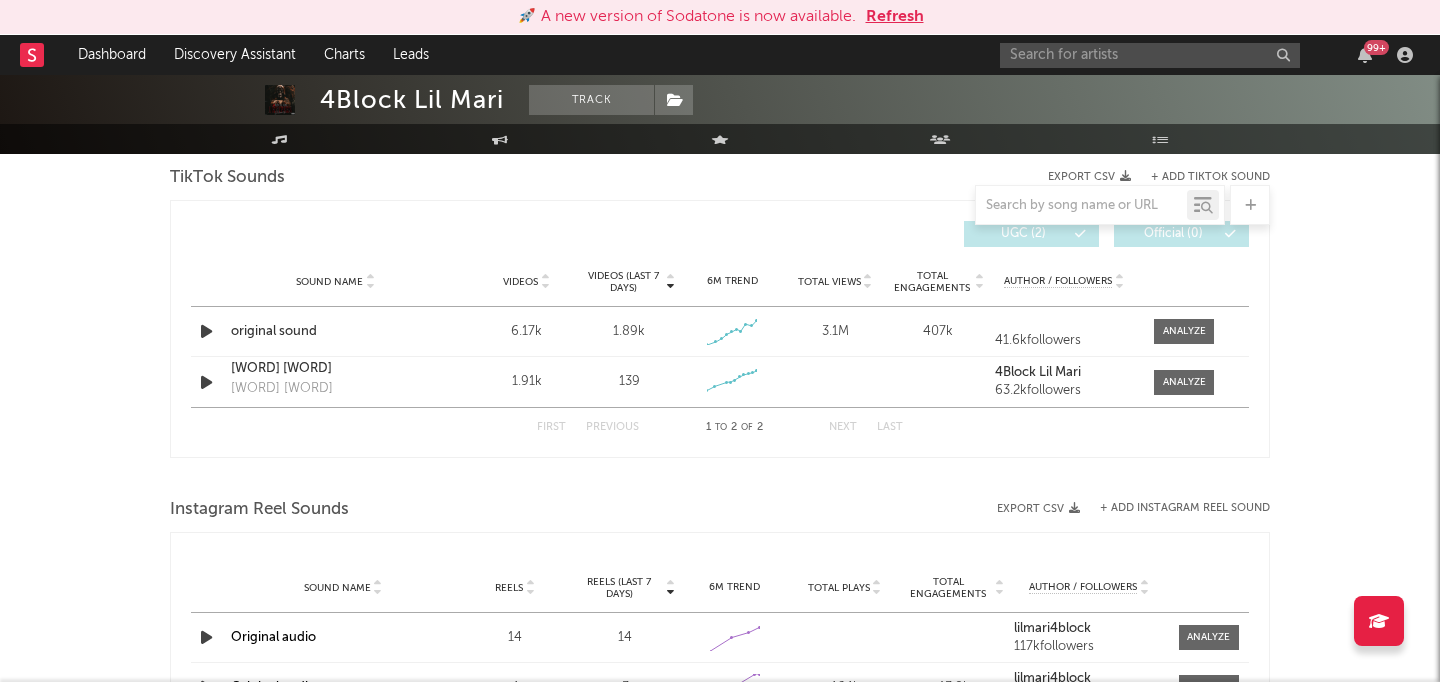 click on "Refresh" at bounding box center [895, 17] 